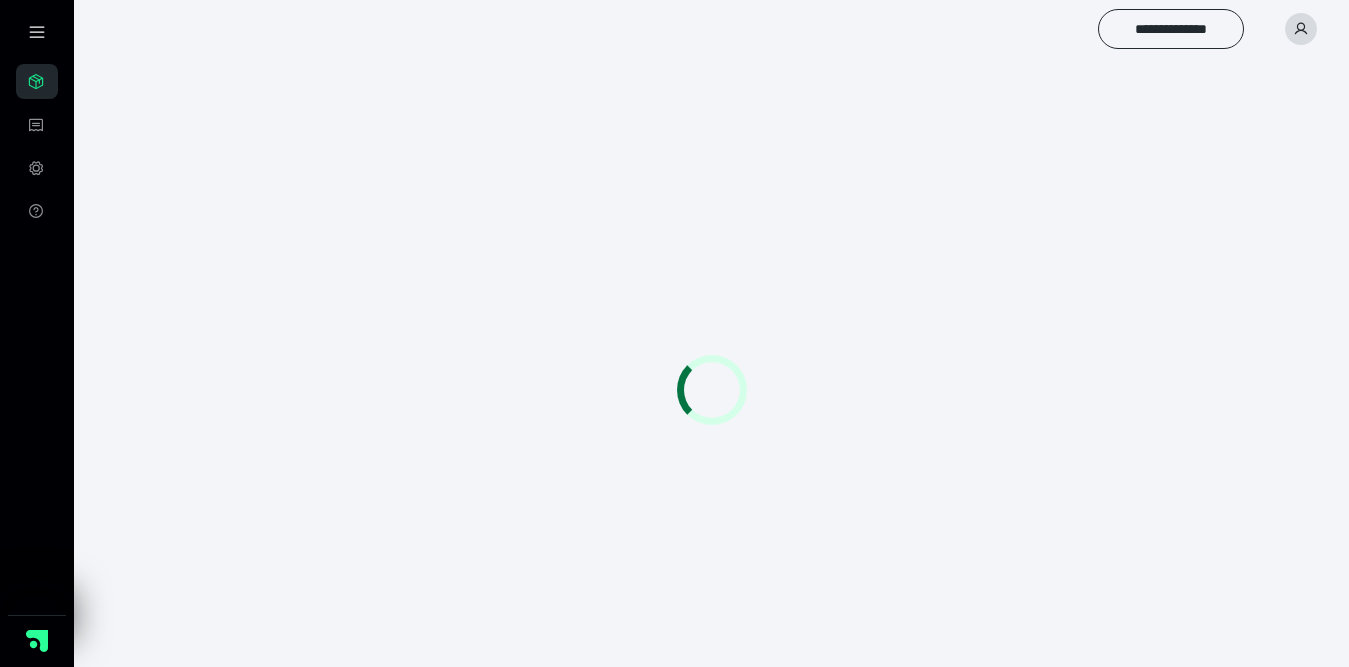 scroll, scrollTop: 0, scrollLeft: 0, axis: both 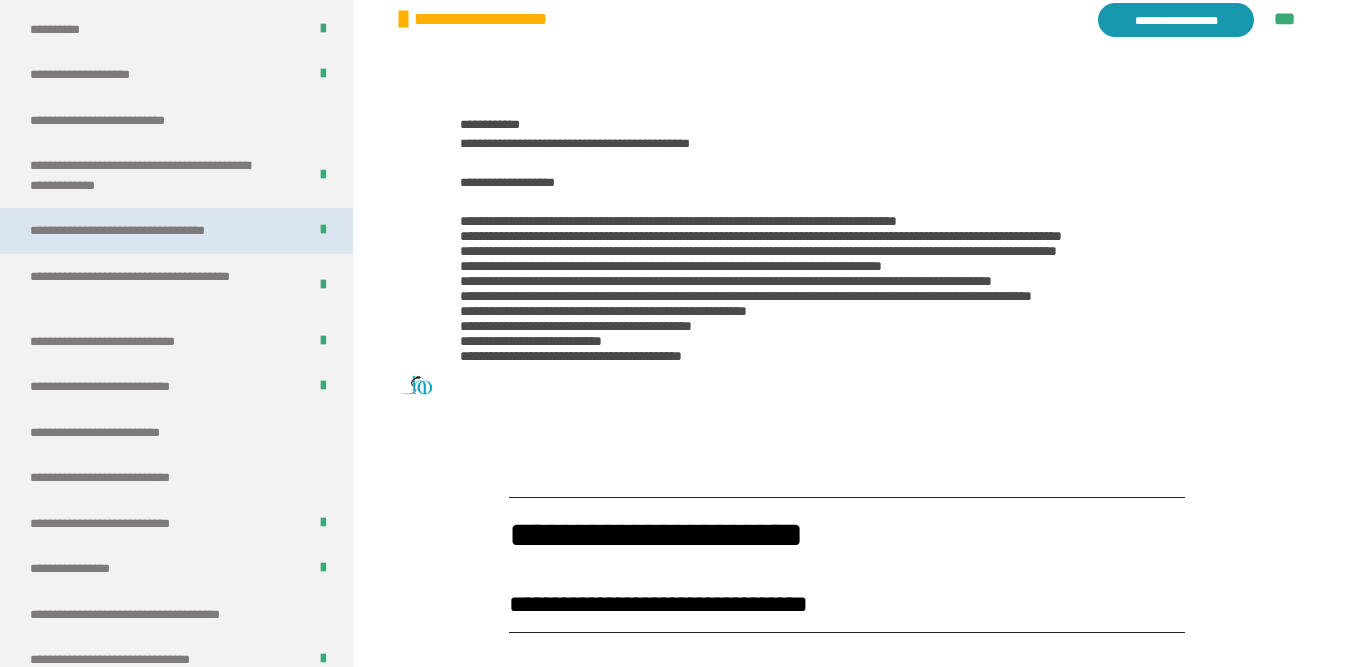 click on "**********" at bounding box center (145, 231) 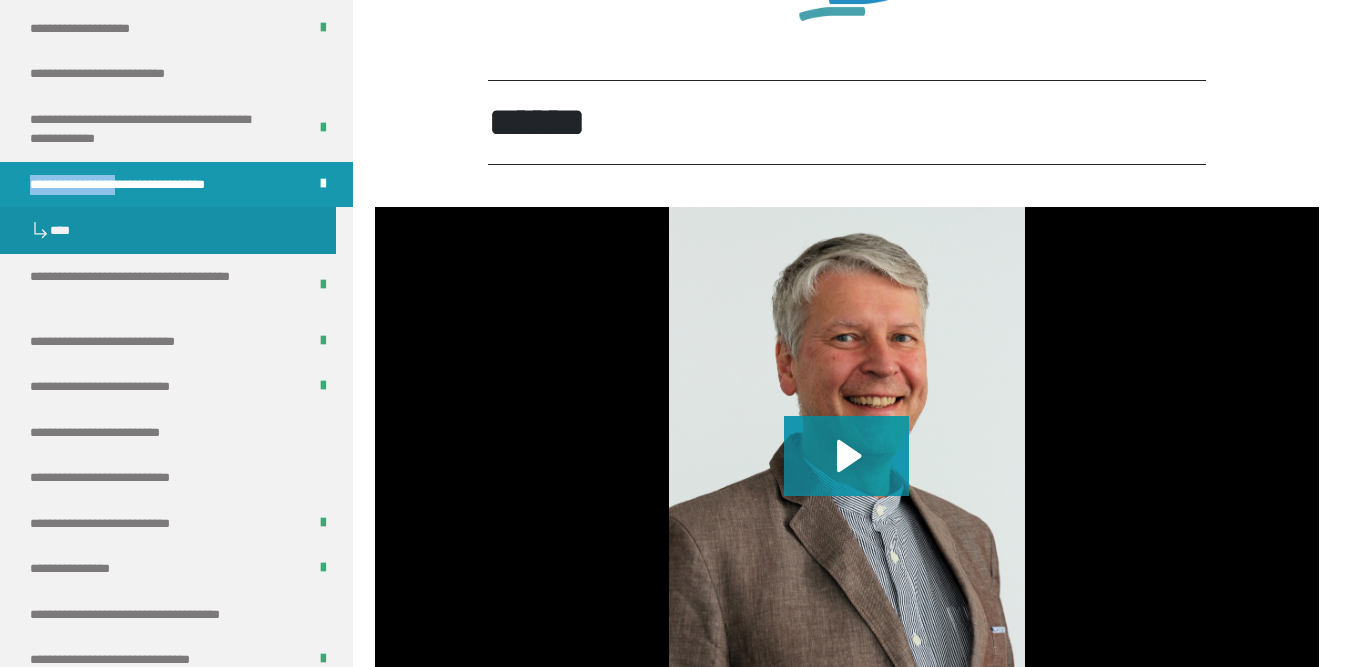 scroll, scrollTop: 2039, scrollLeft: 0, axis: vertical 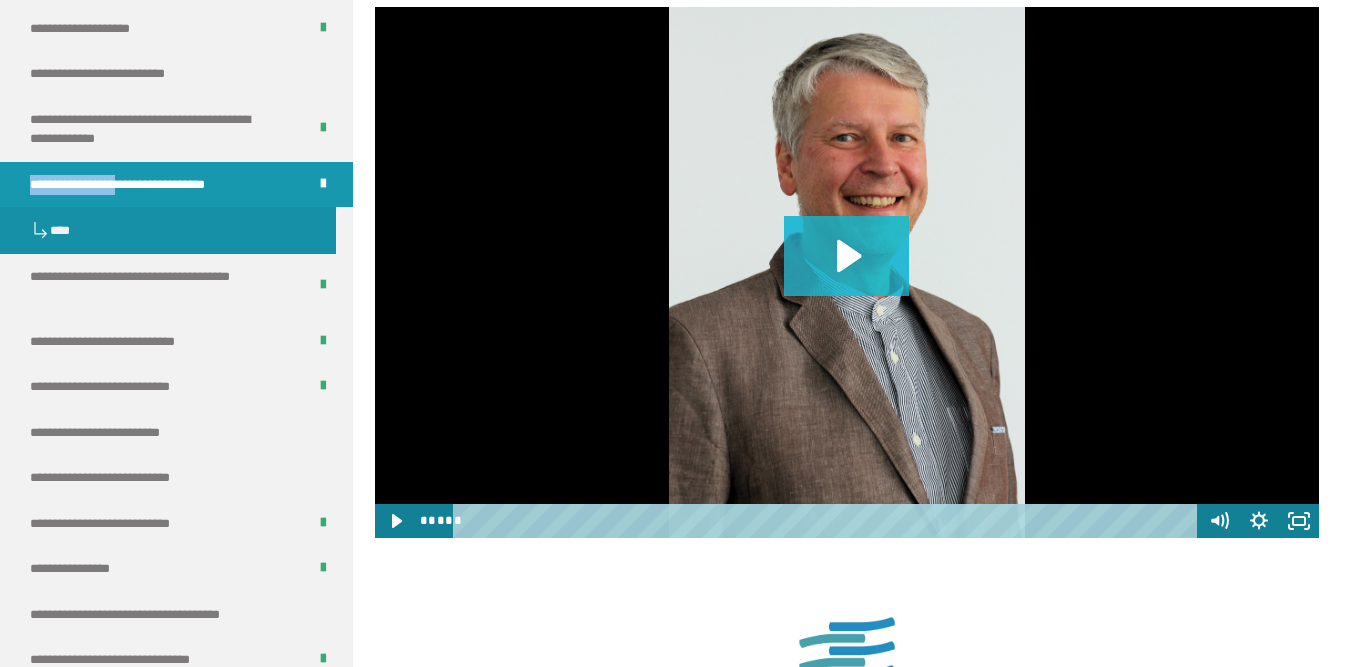 click 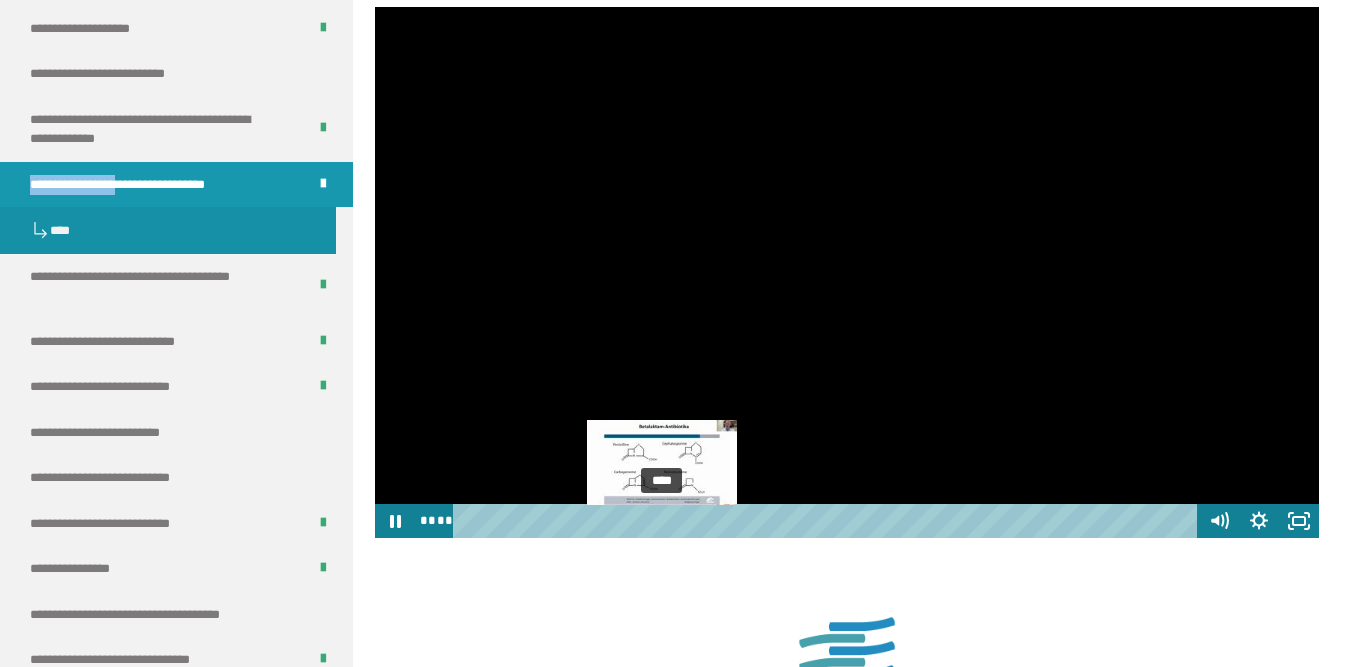 click at bounding box center [666, 521] 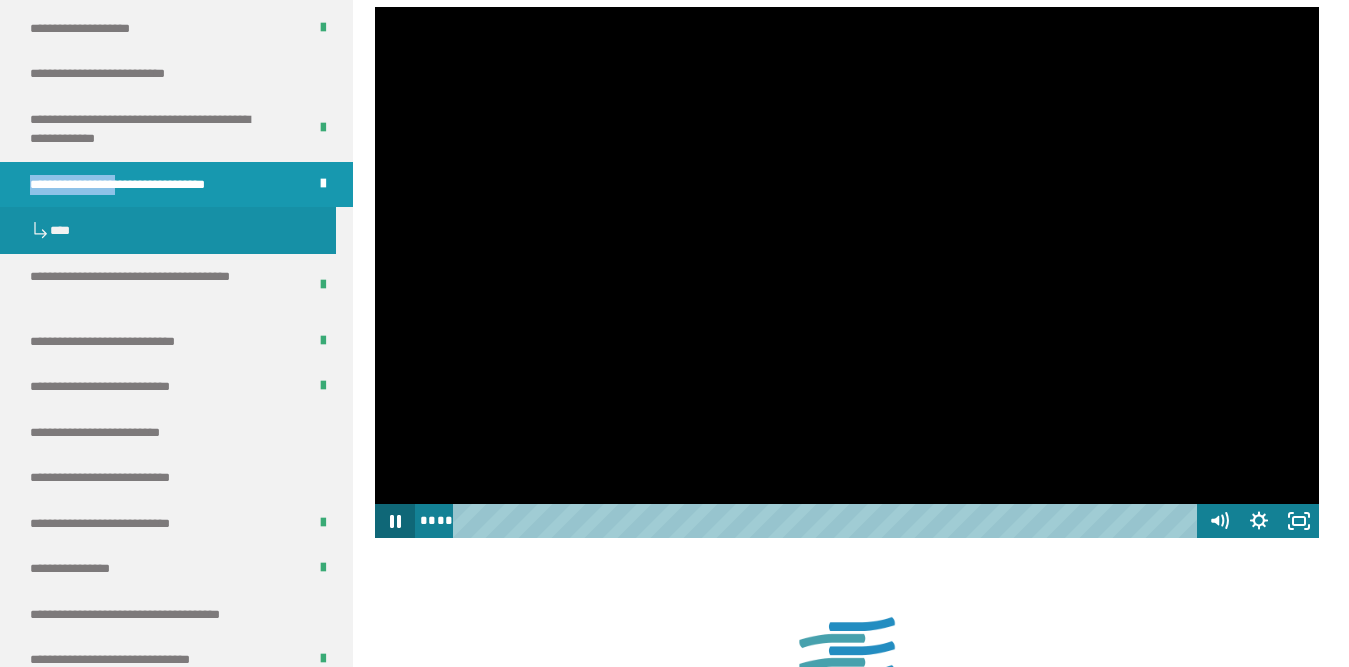 click 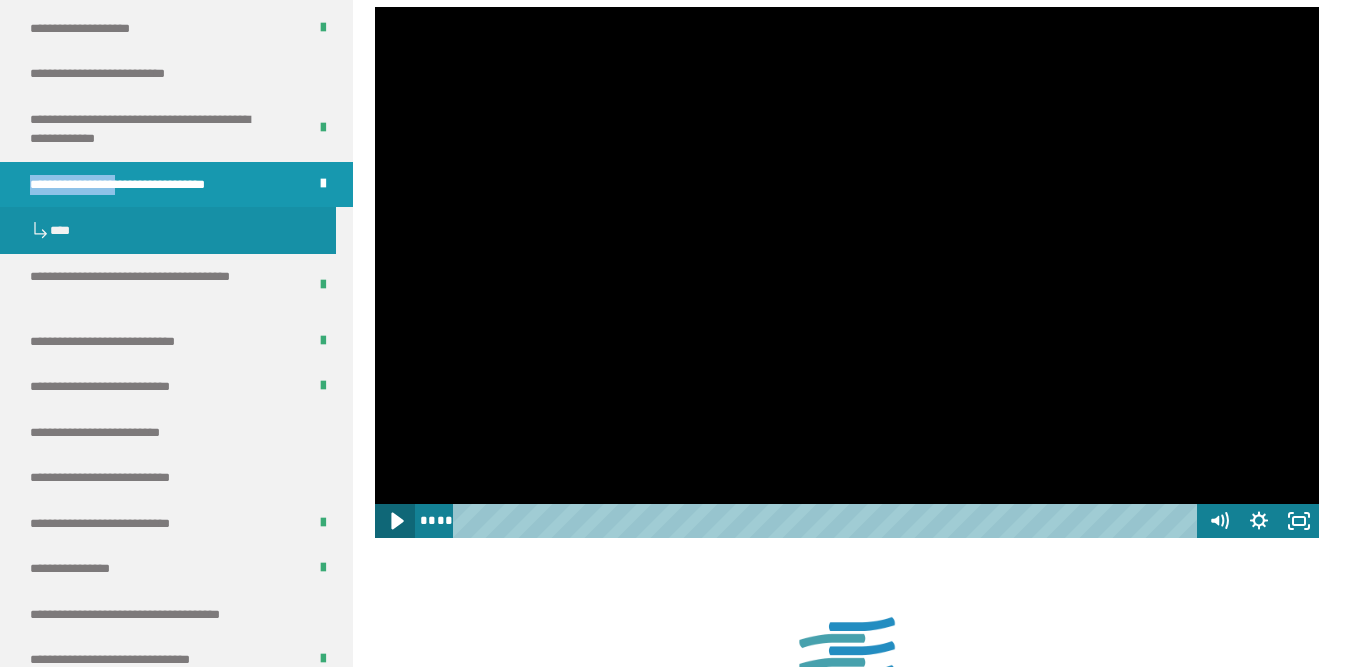 click 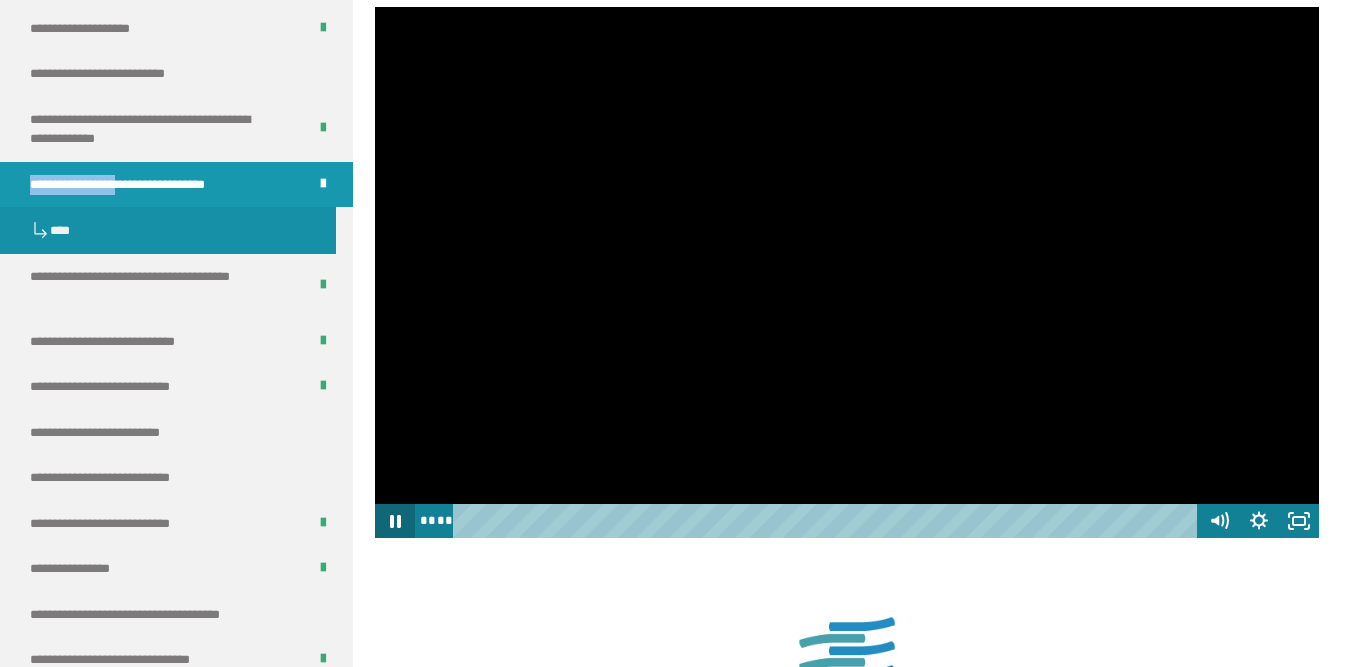 click 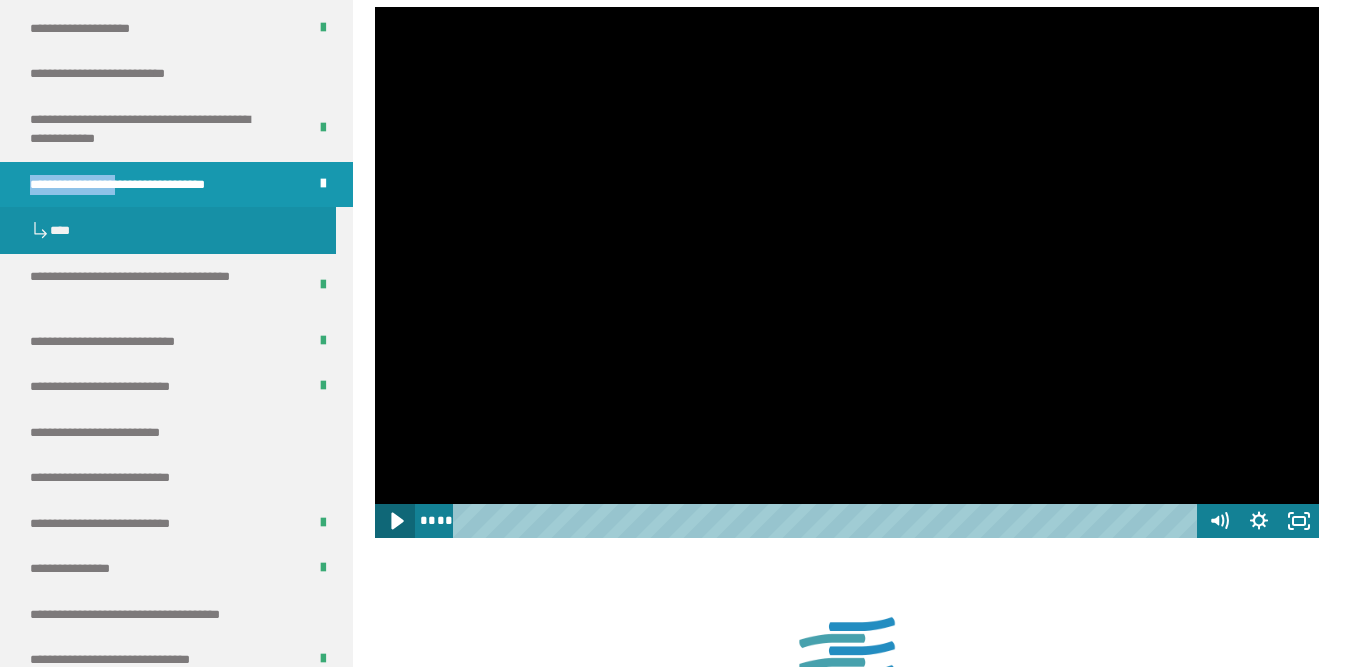 click 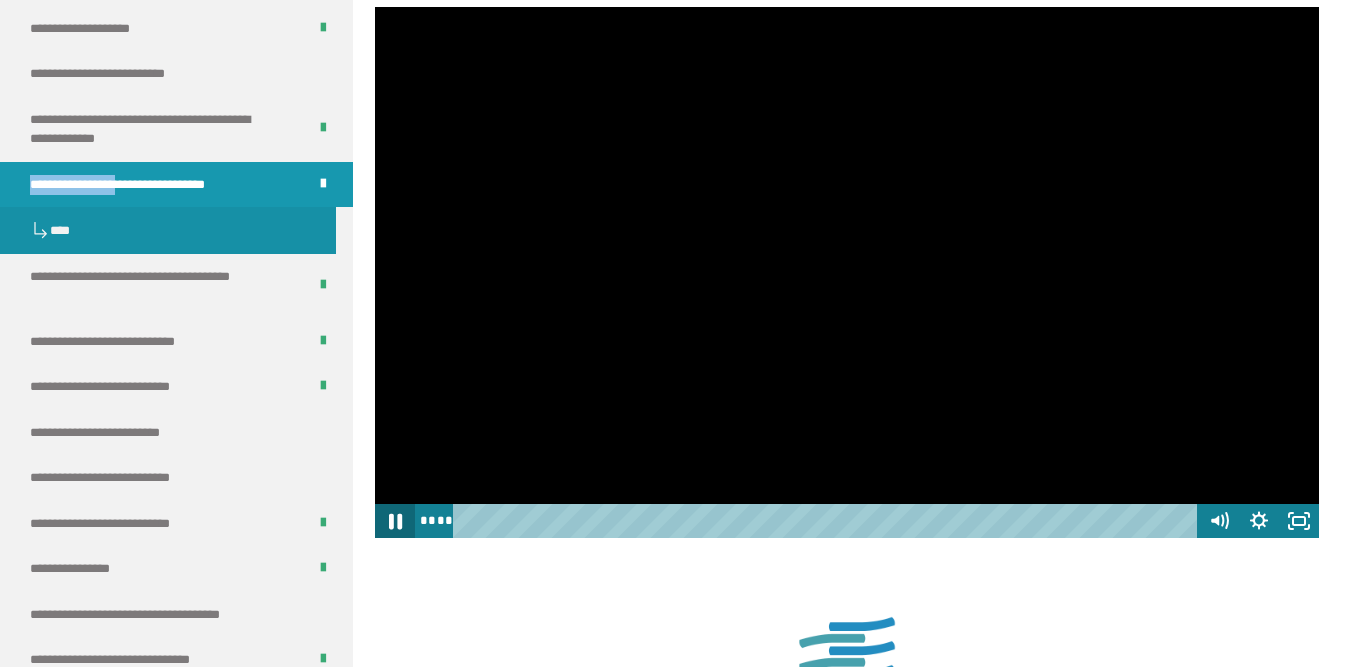 click 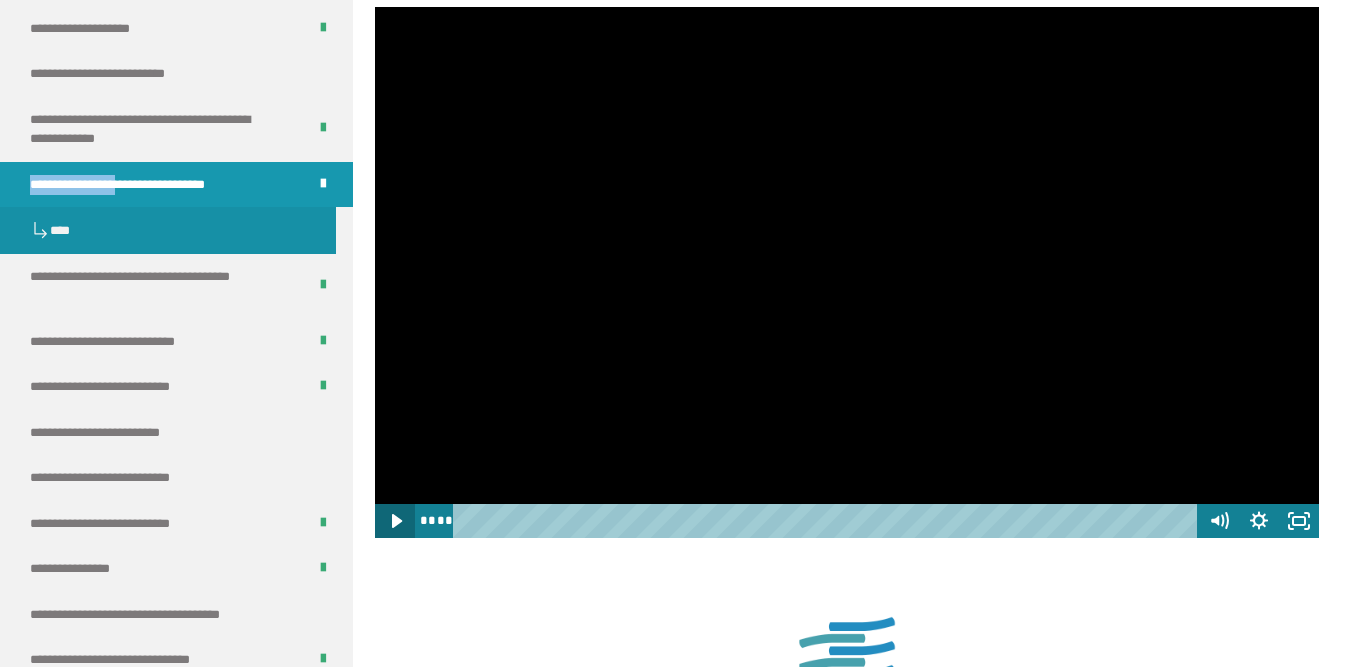 click 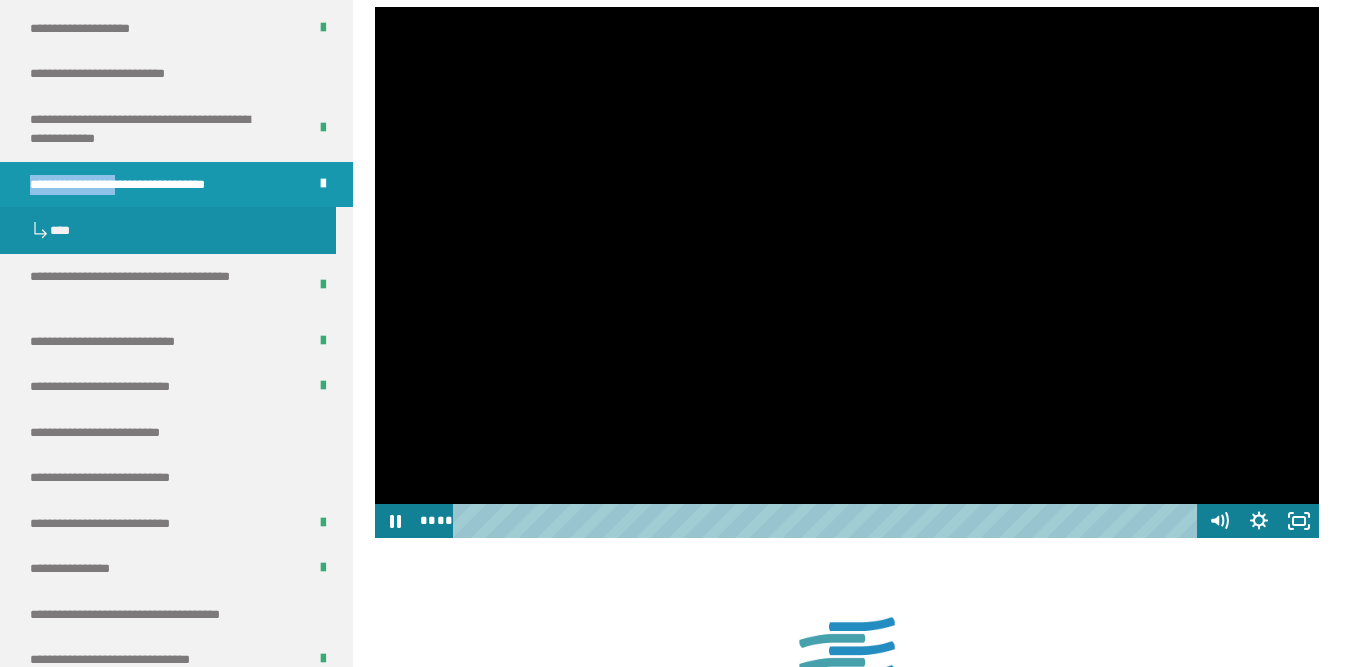 click on "**** ****" at bounding box center (807, 521) 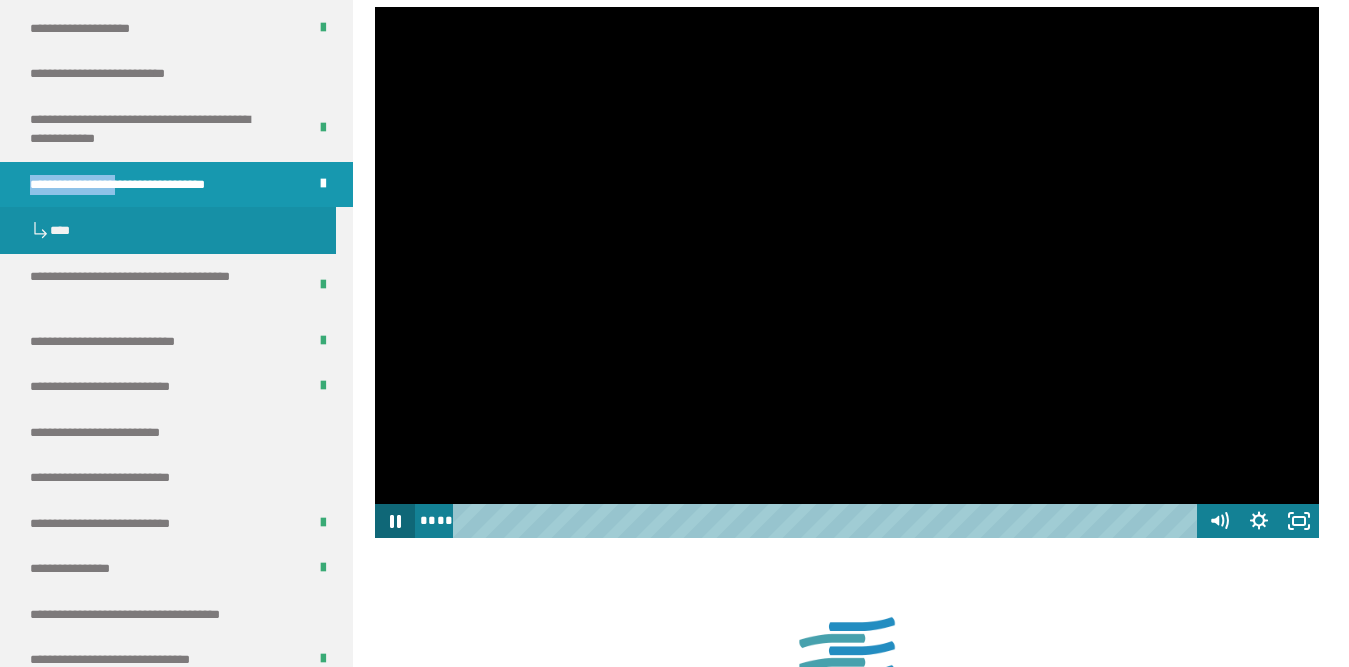 click 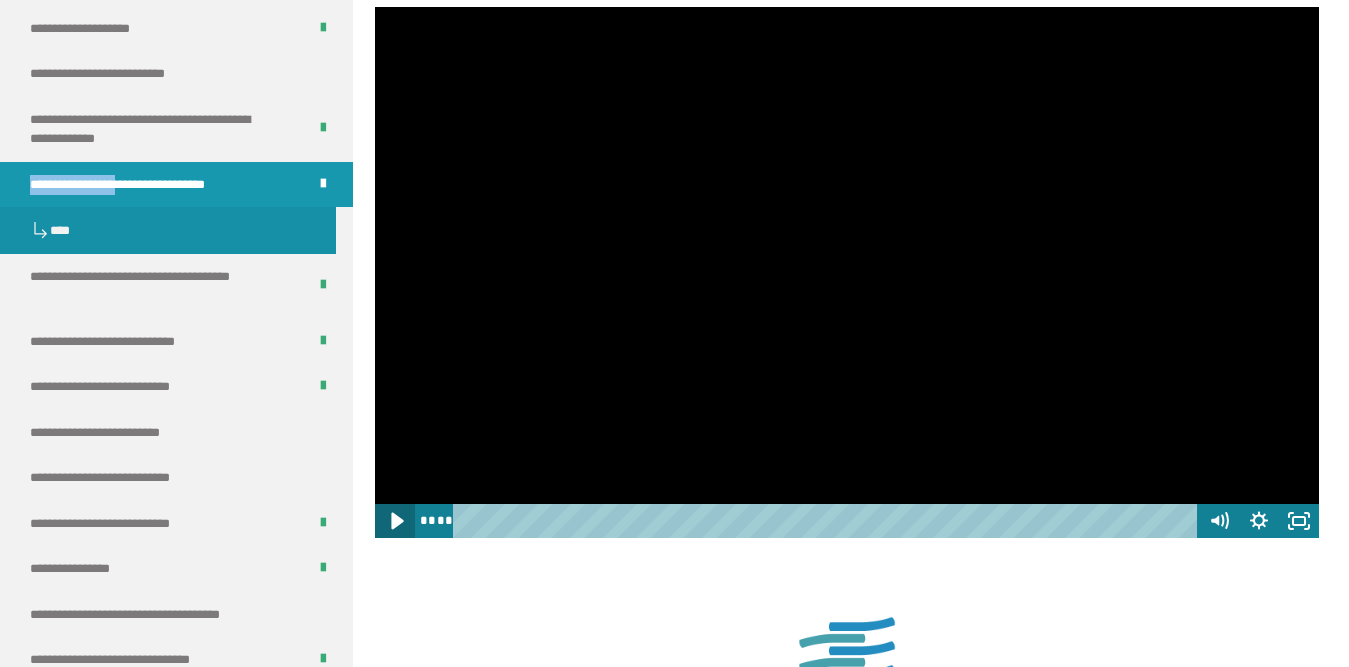click 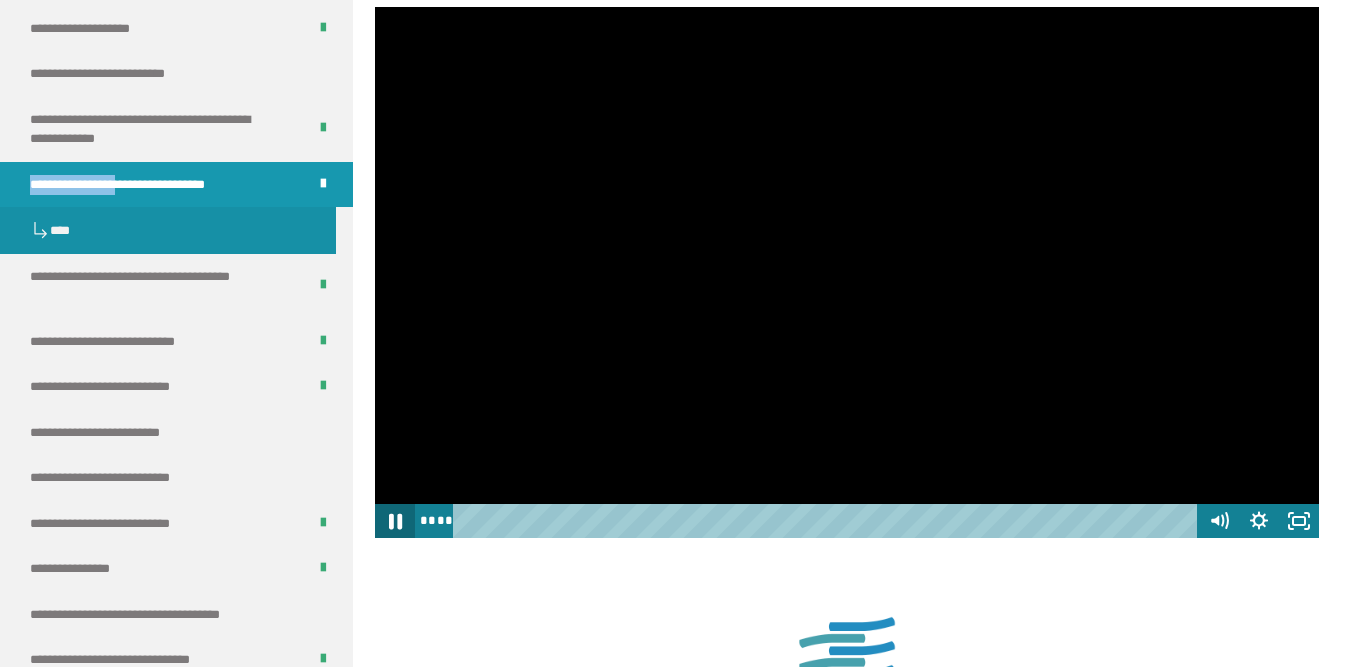 click 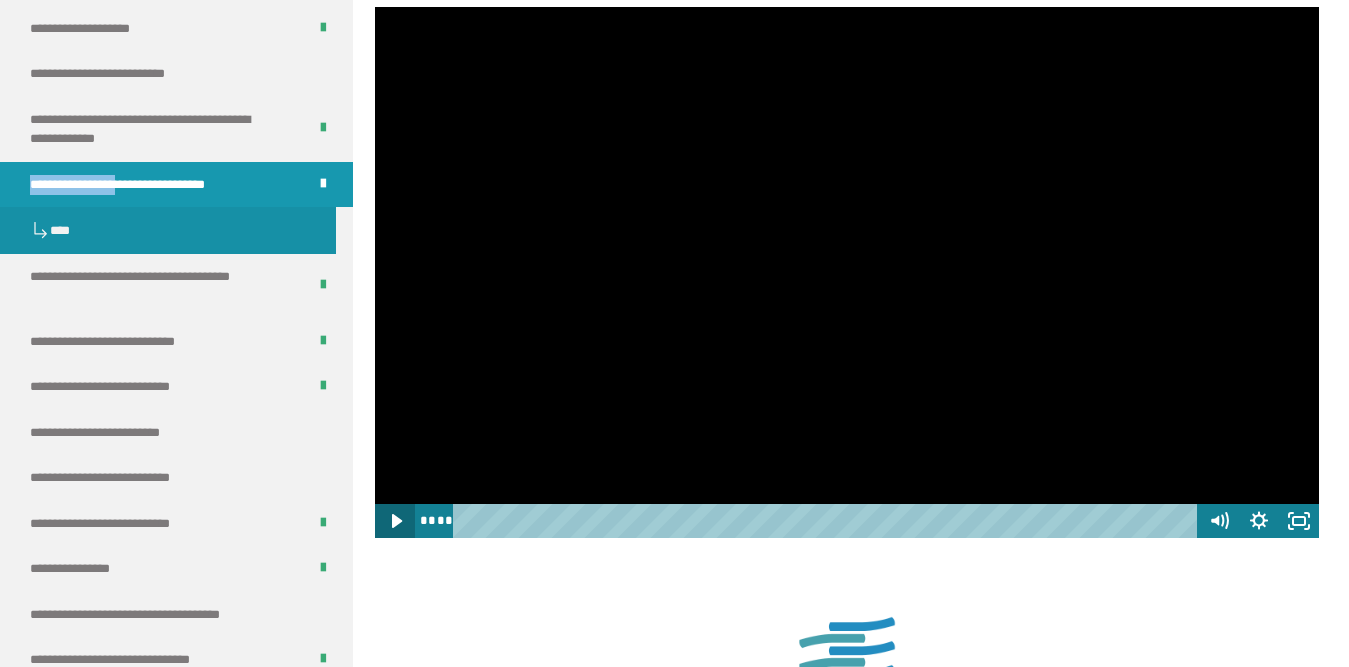click 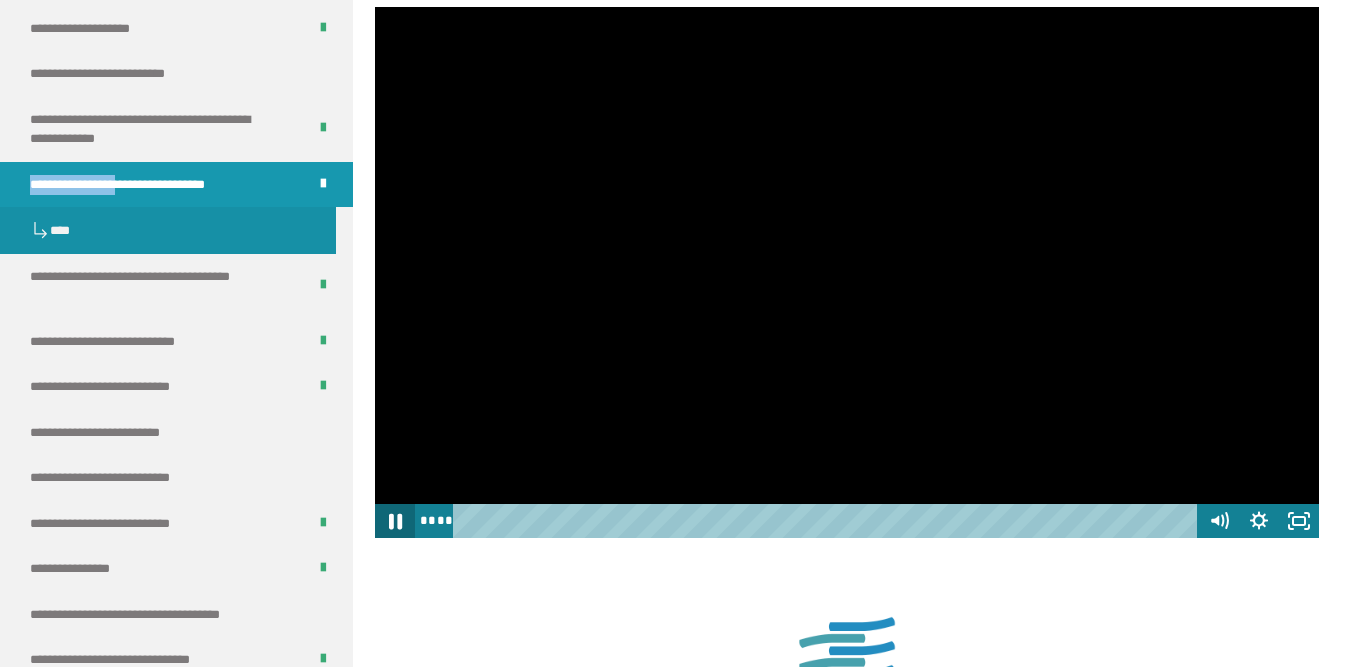 click 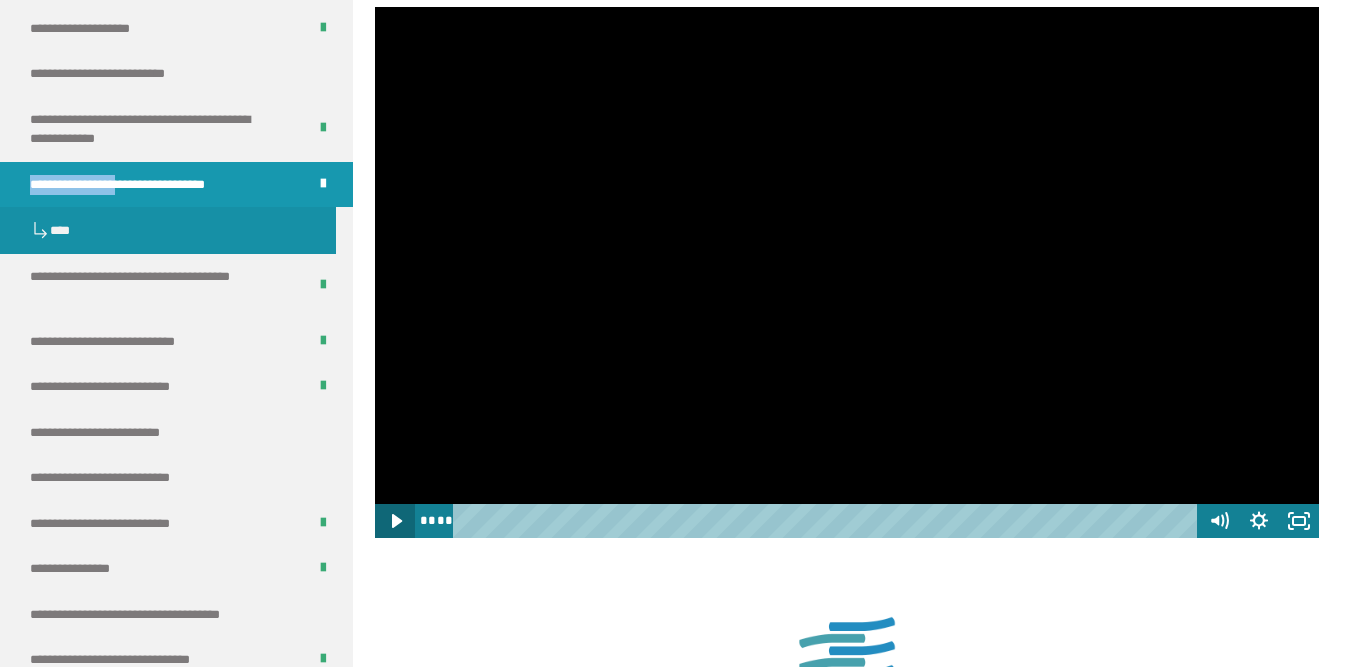 click 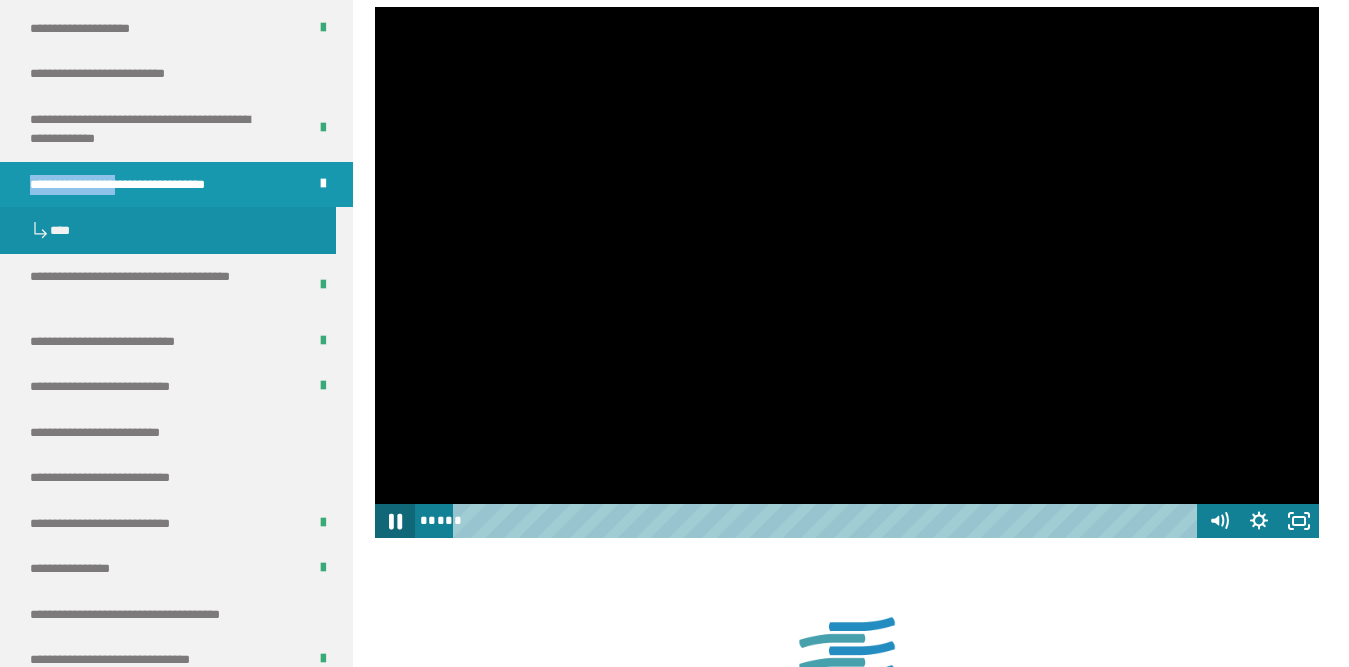 click 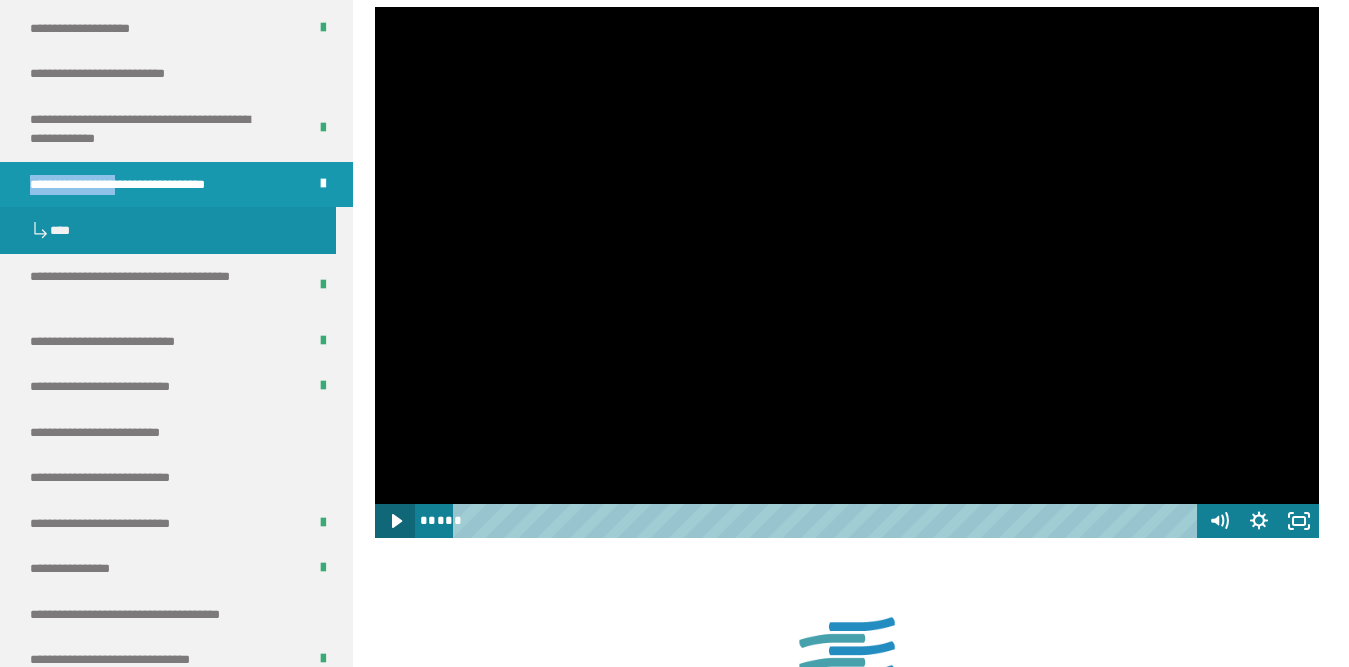 click 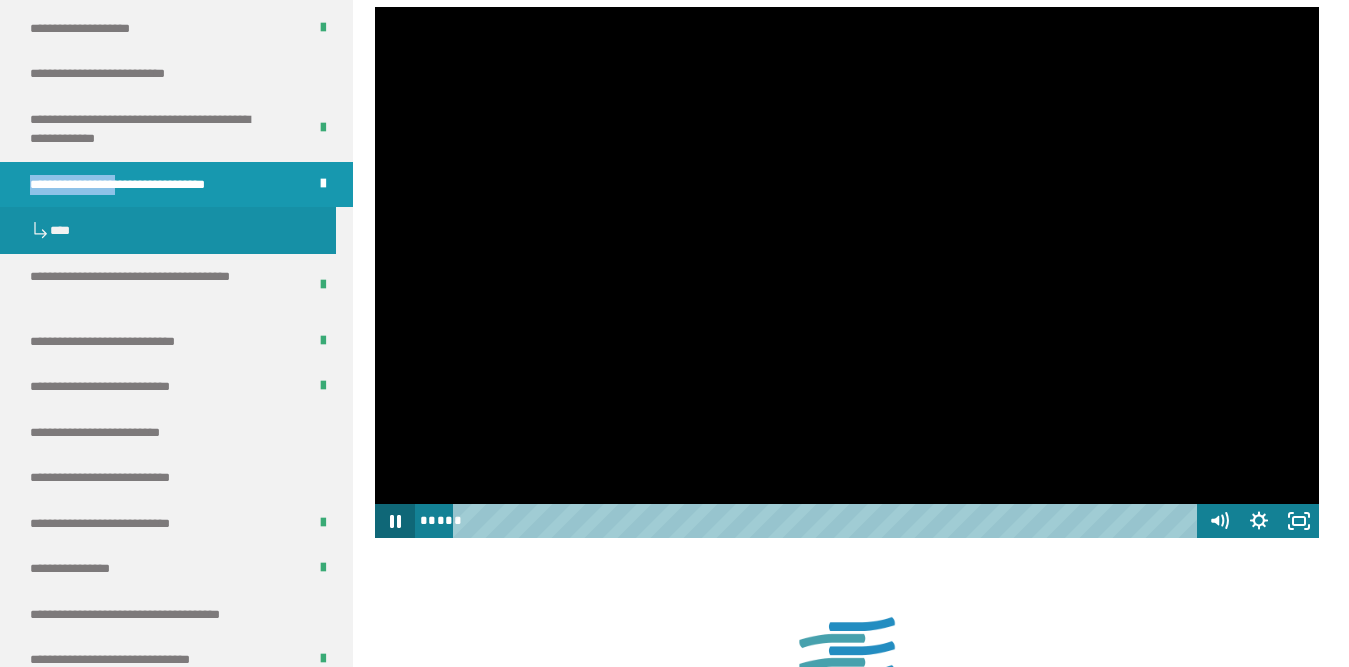 click 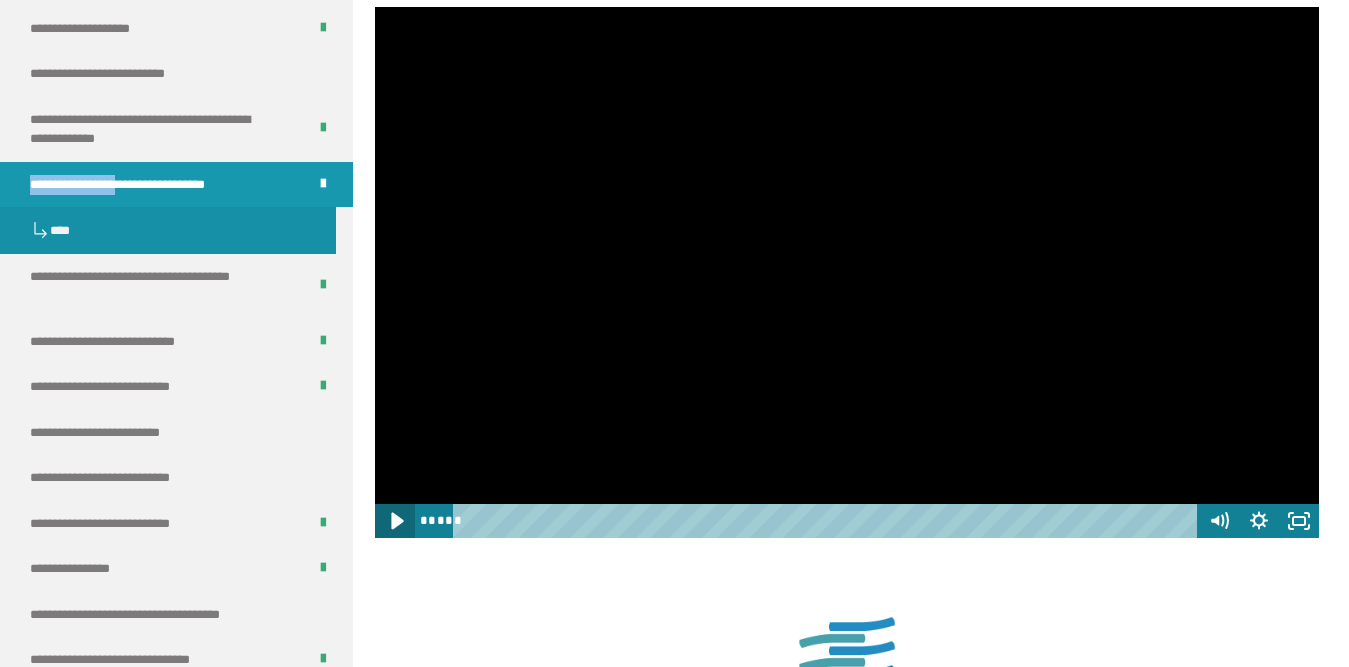 click 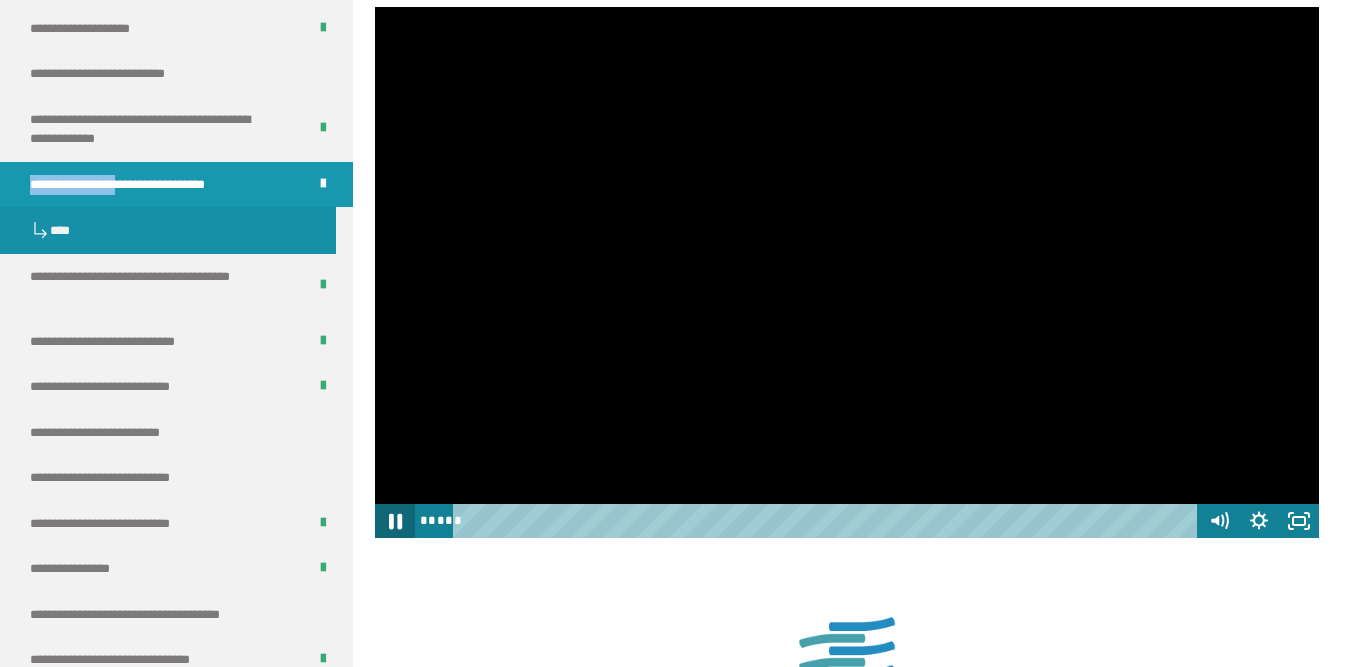 click 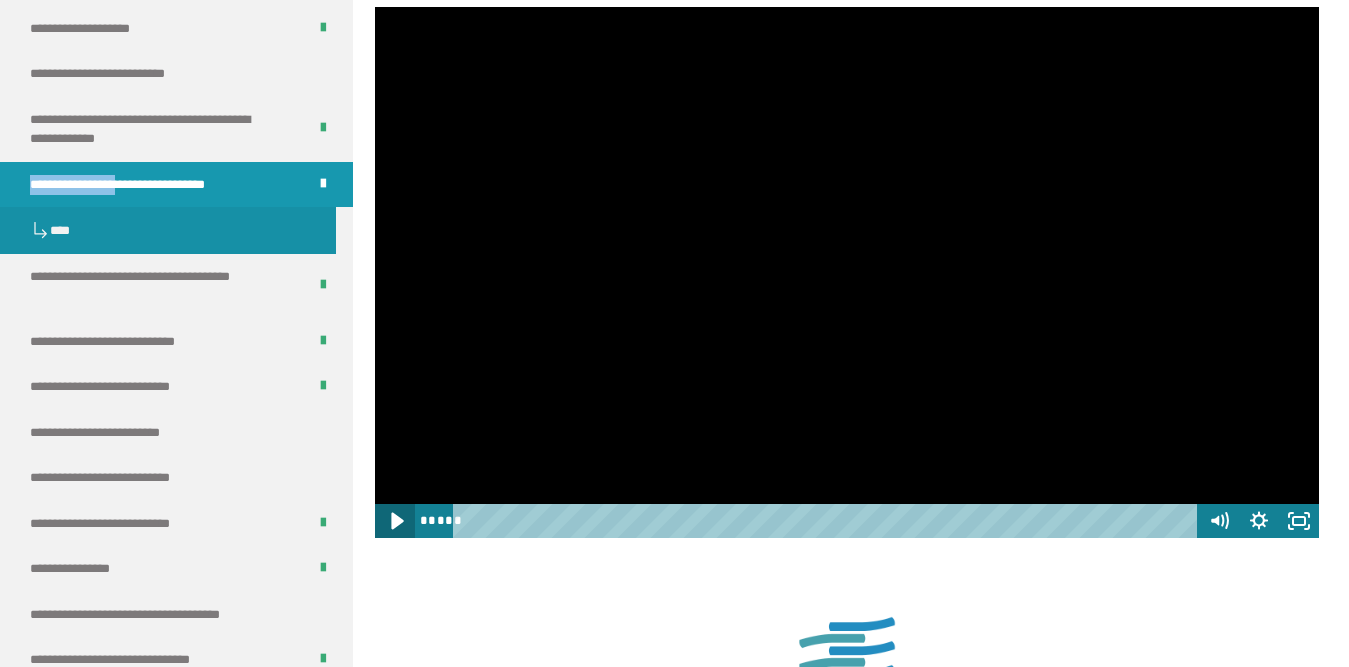 click 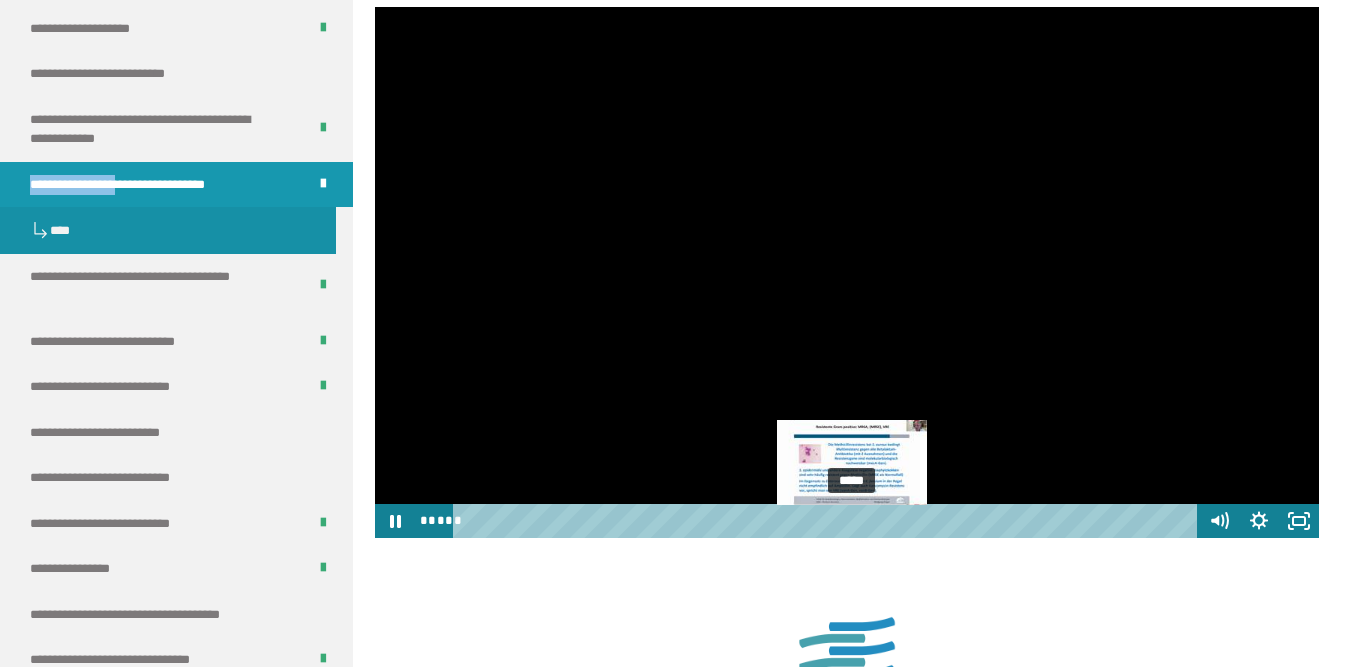 click at bounding box center [858, 521] 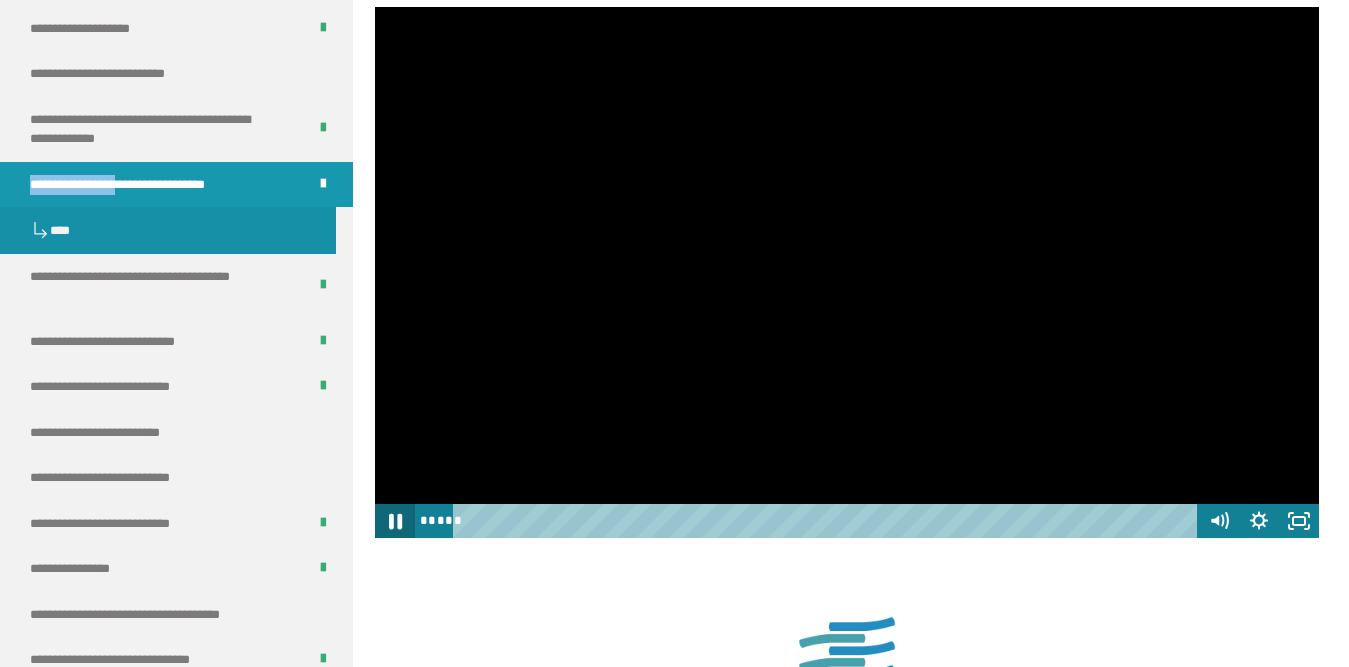 click 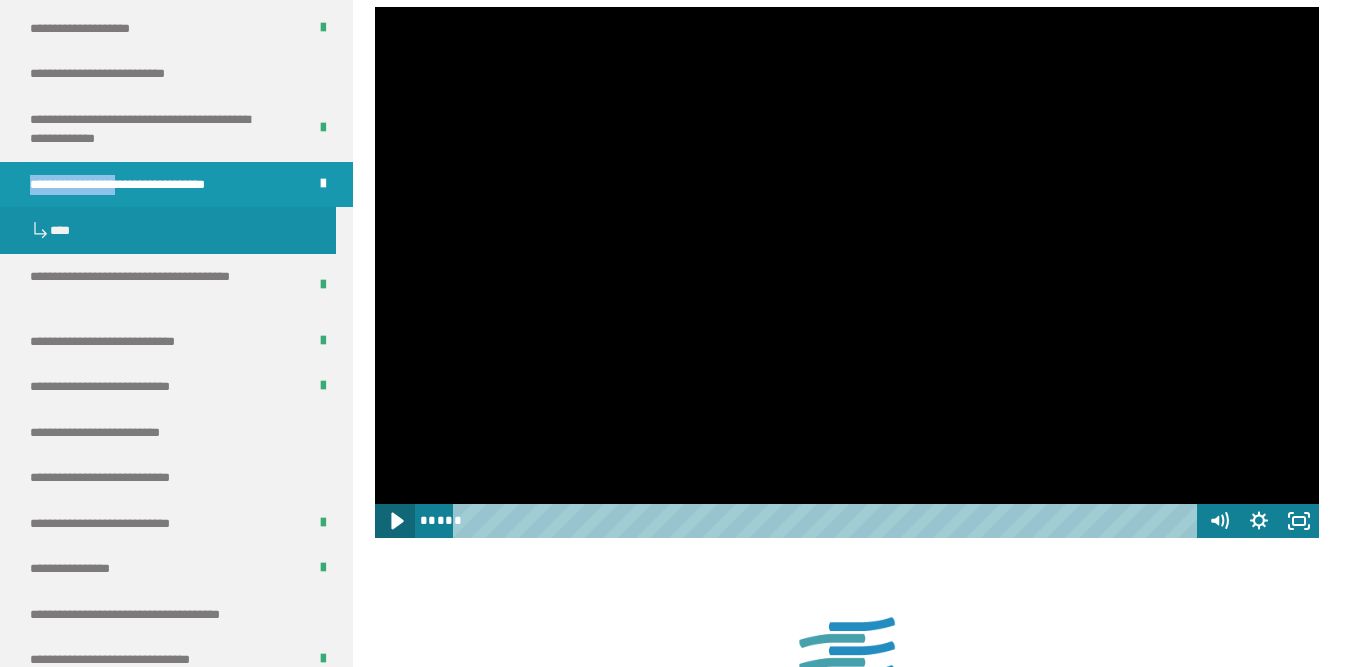 click 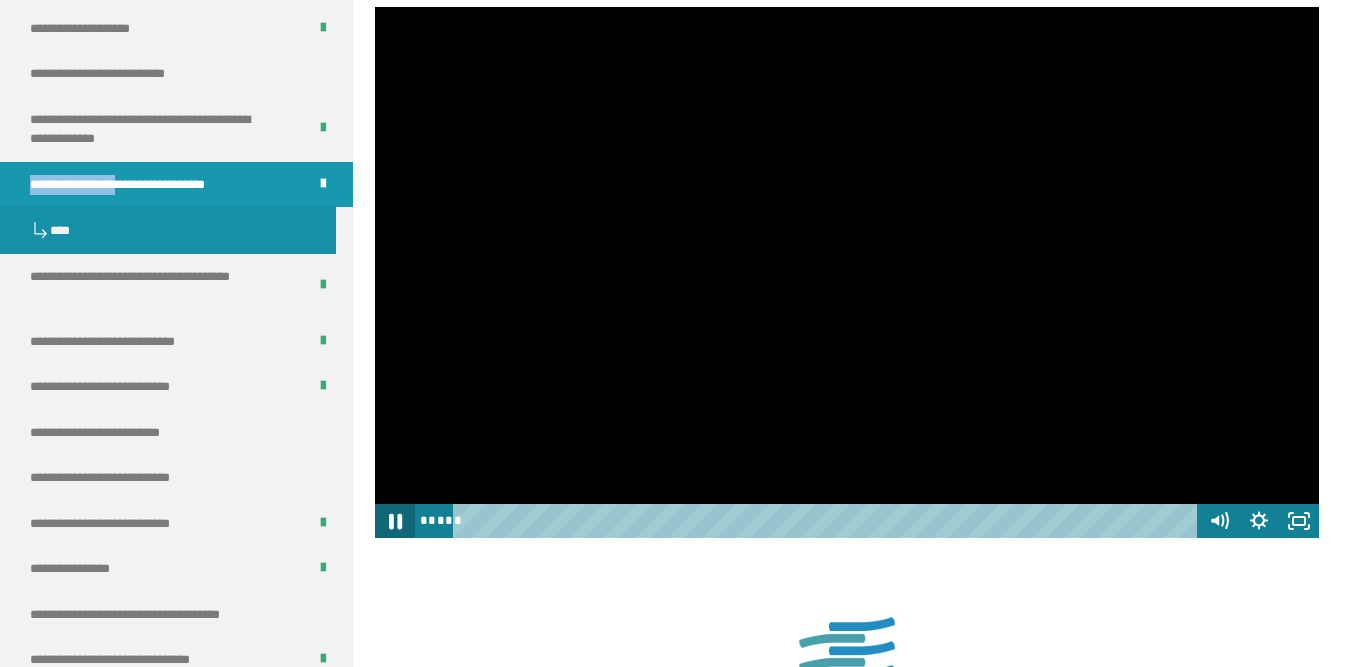 click 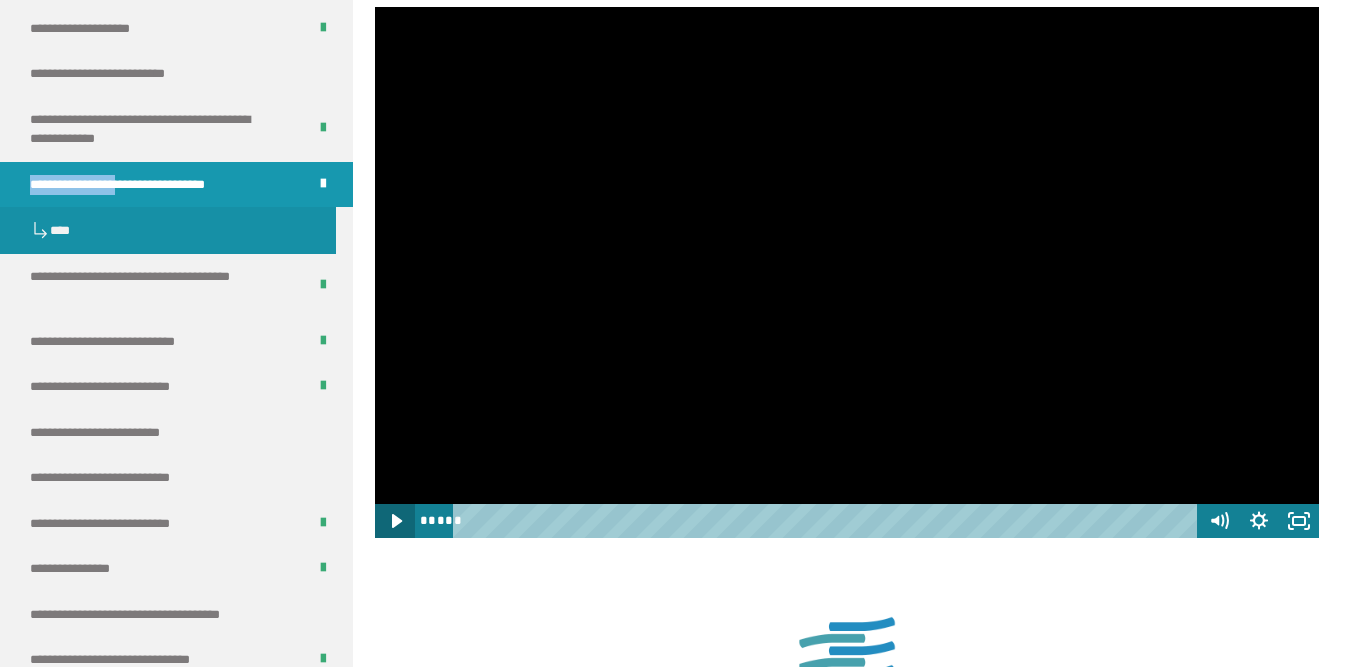 click 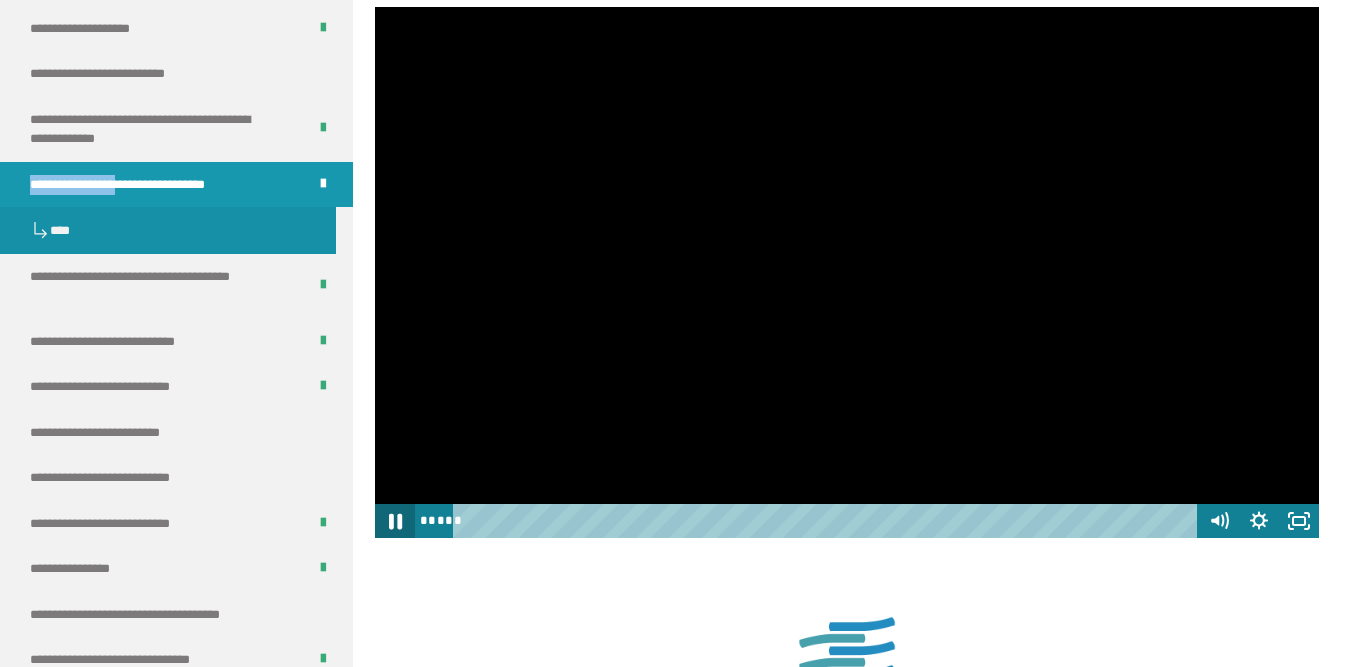 click 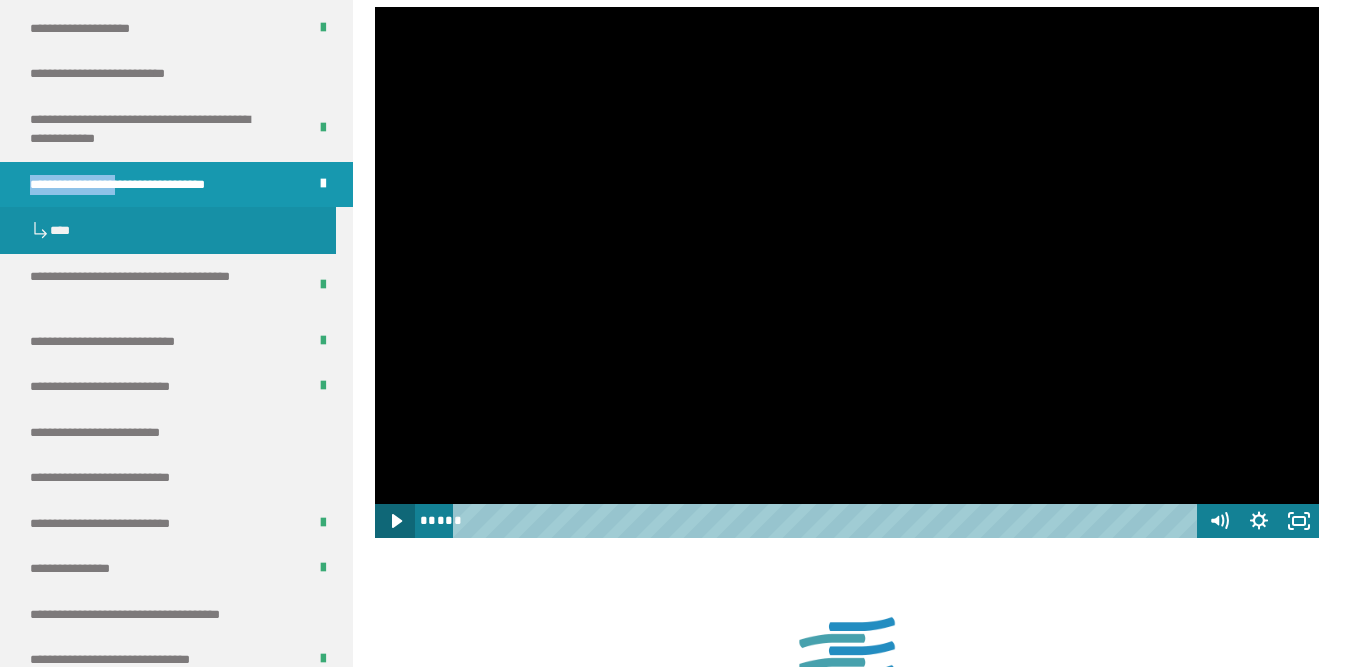 click 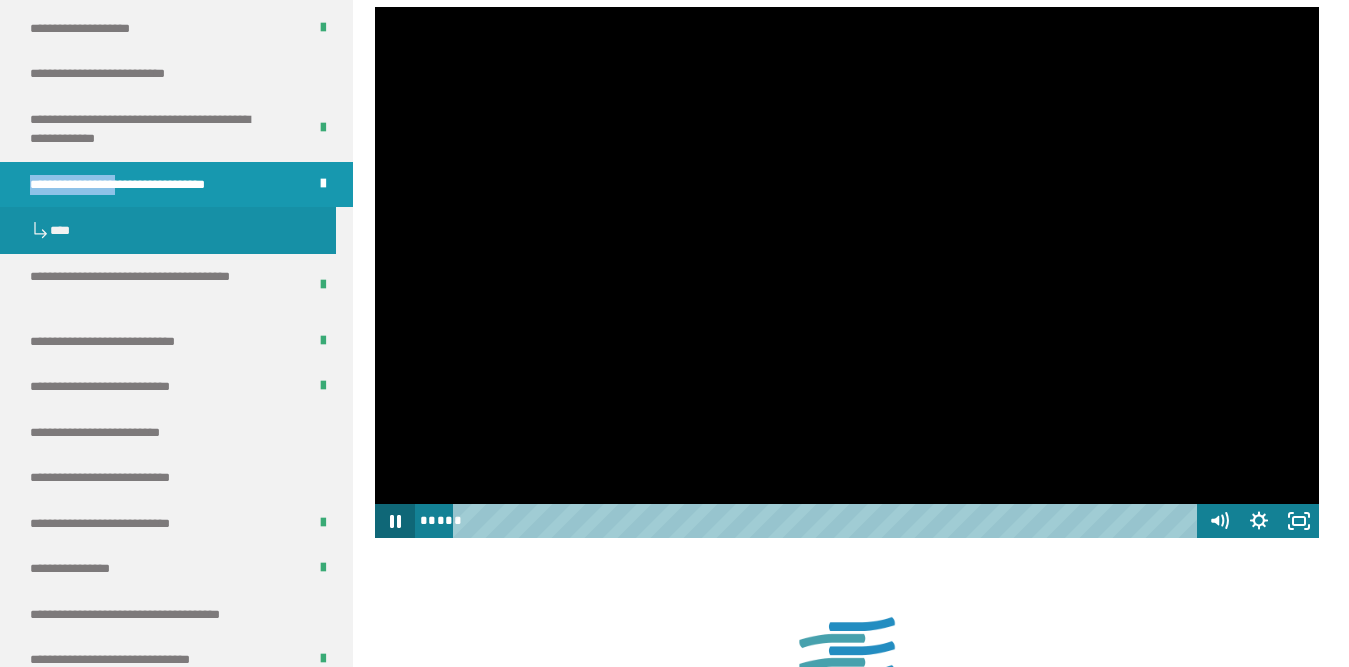click 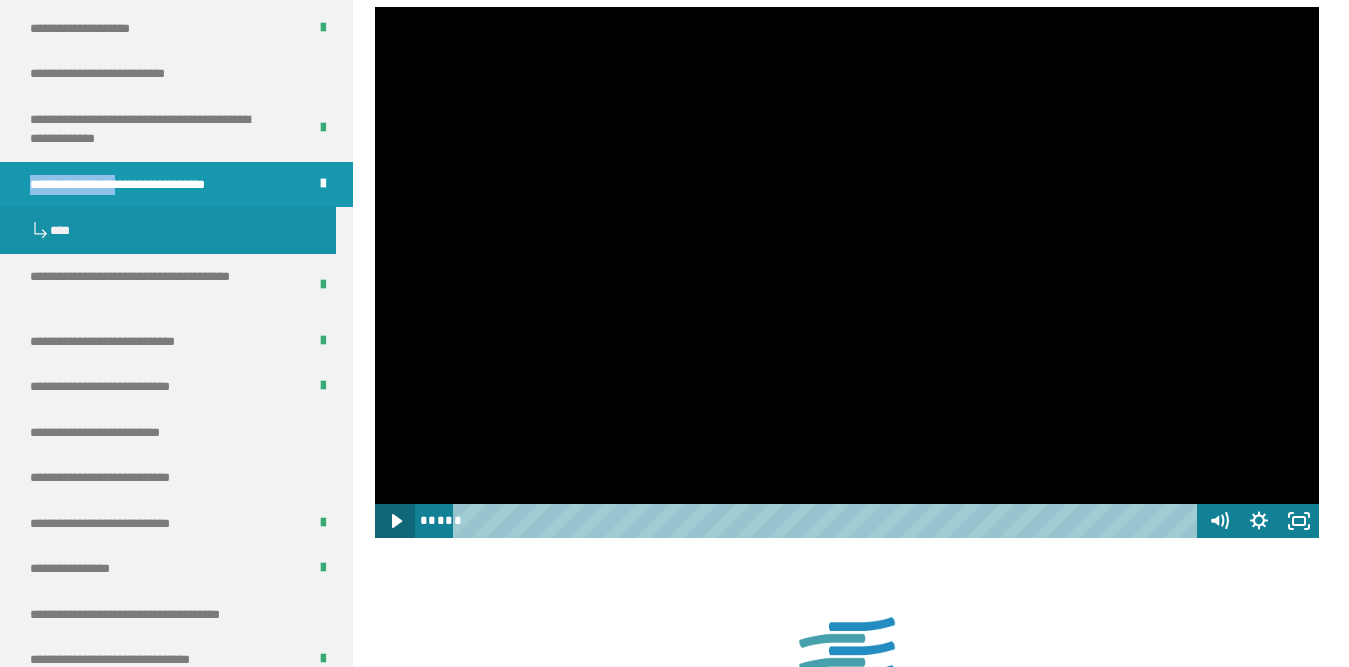 click 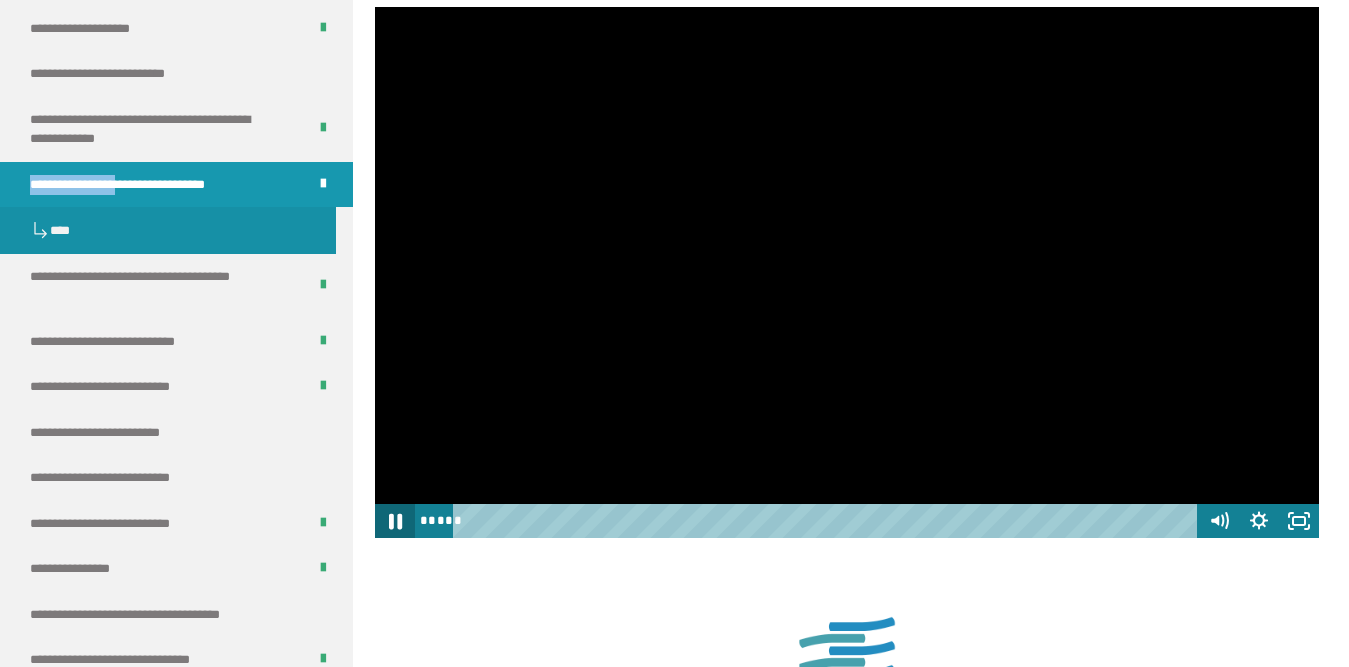 click 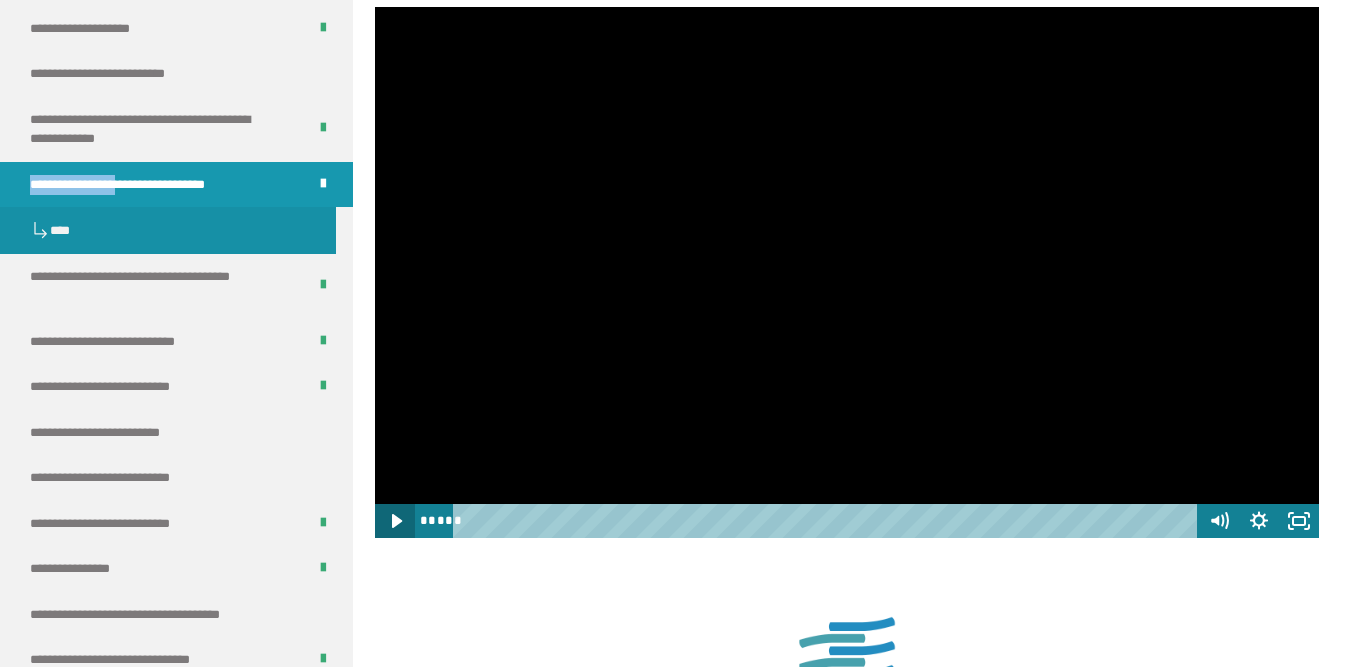 click 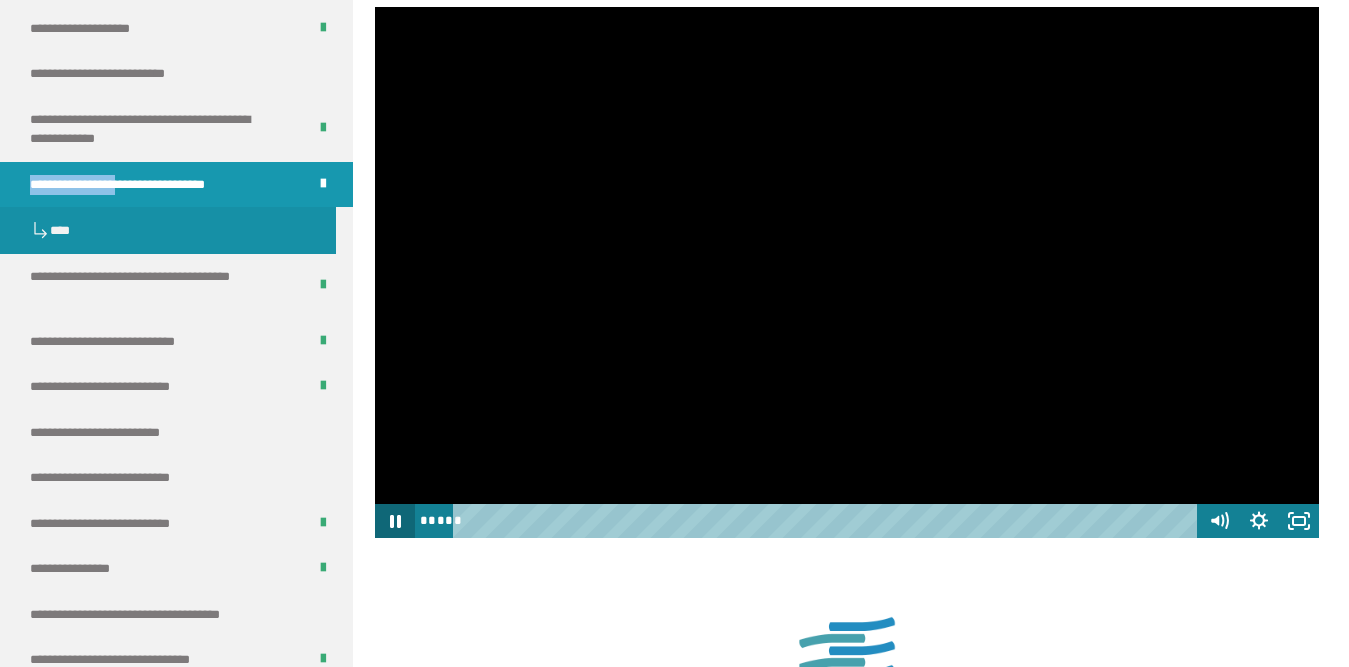 click 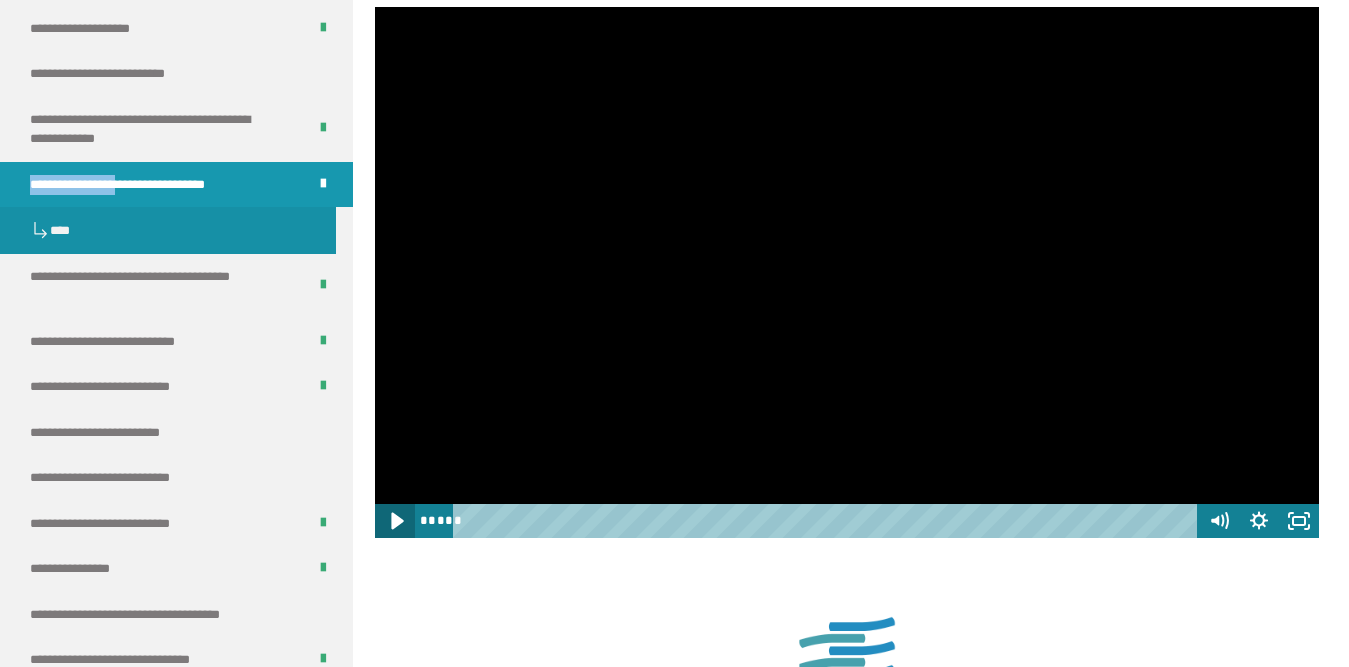 click 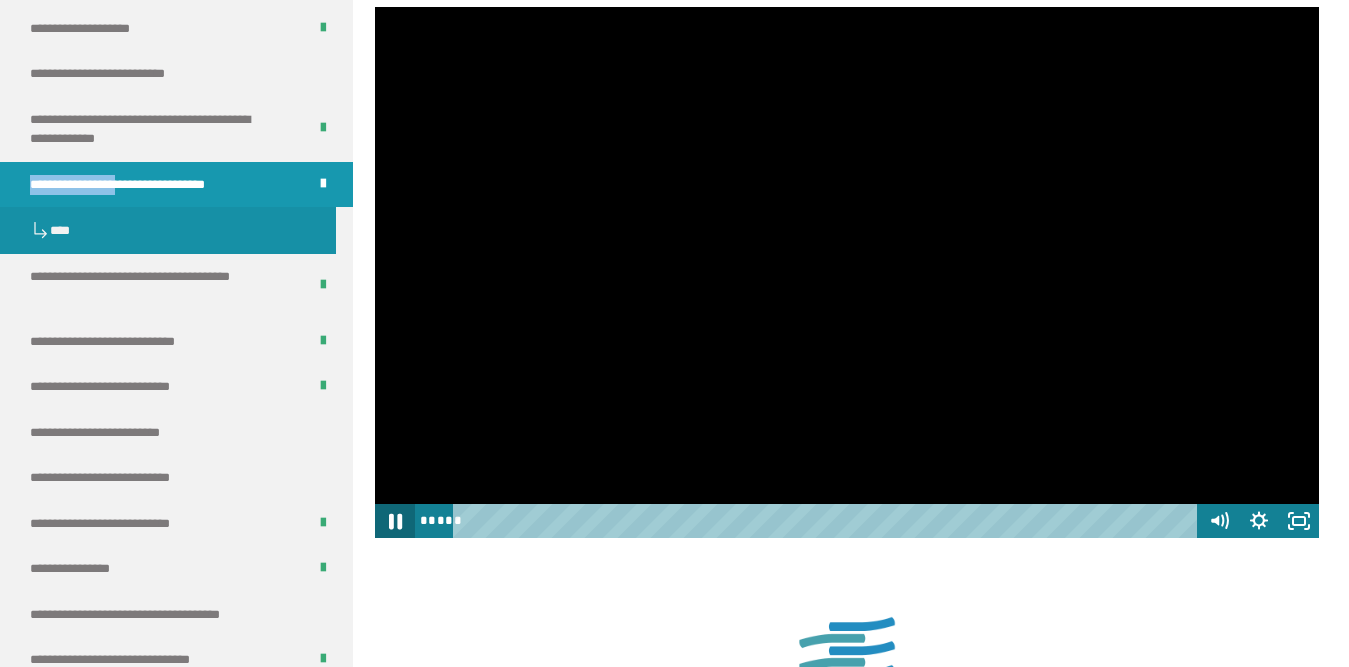click 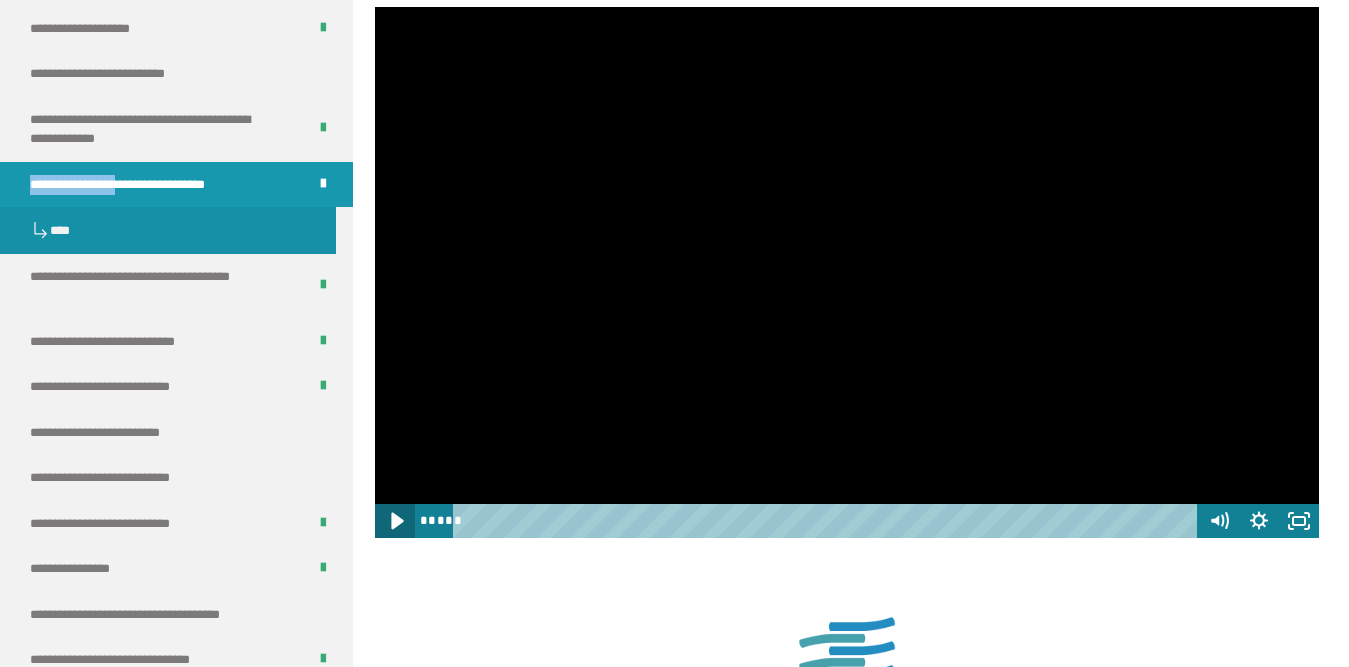 click 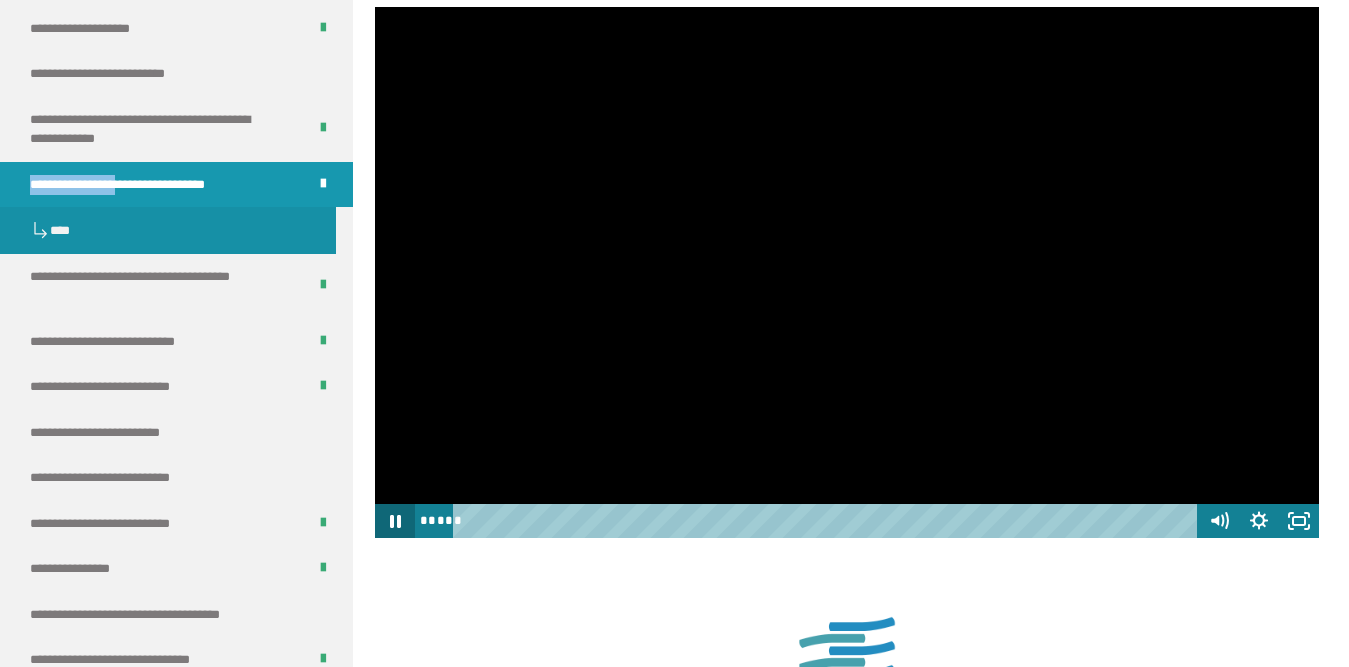 click 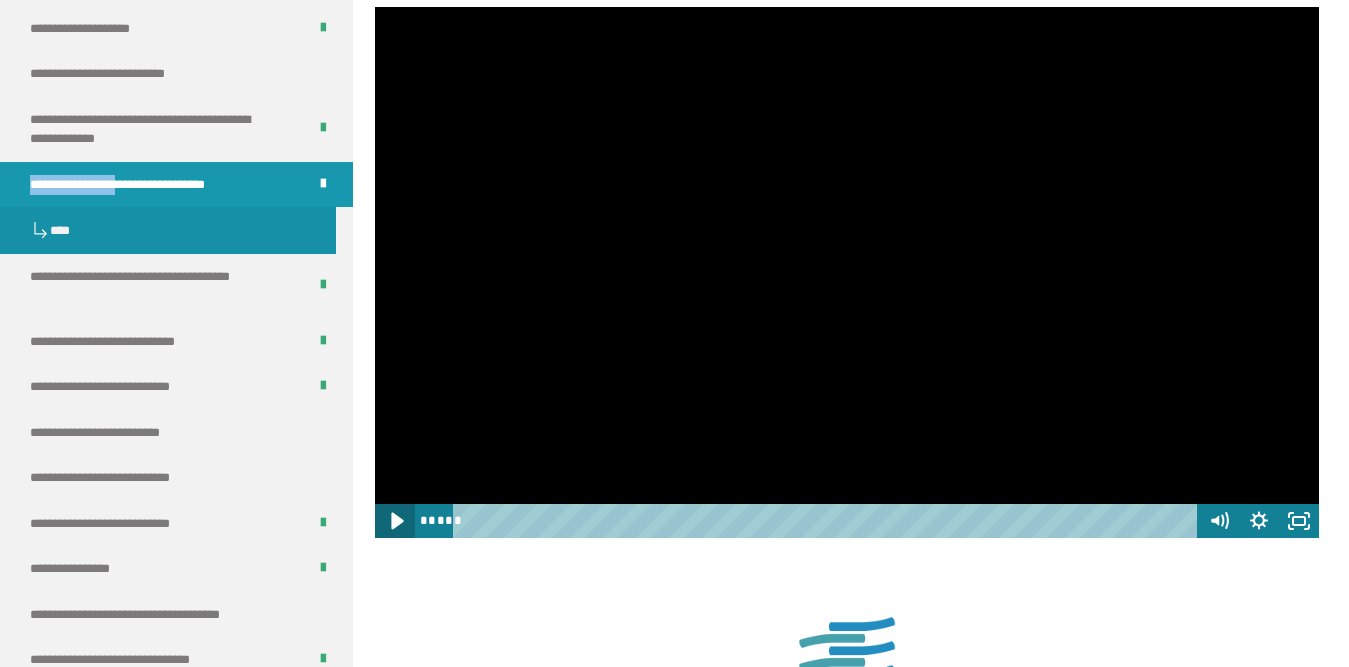 click 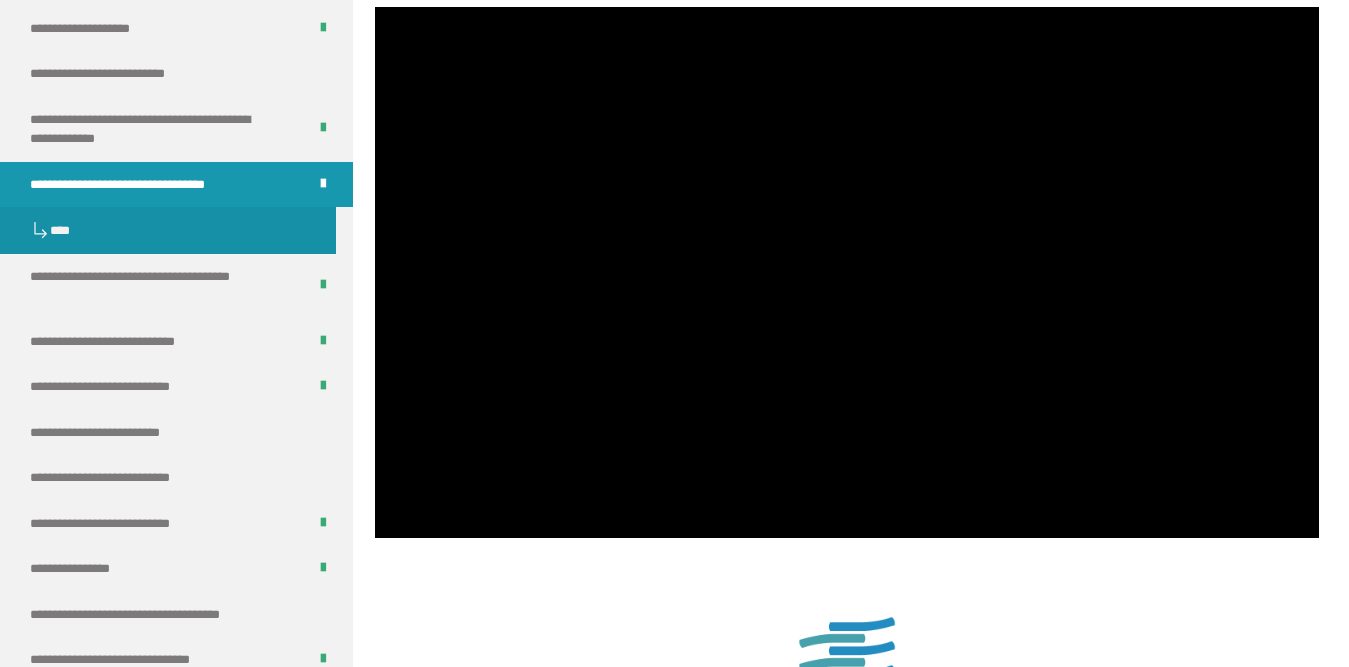 click at bounding box center (847, 657) 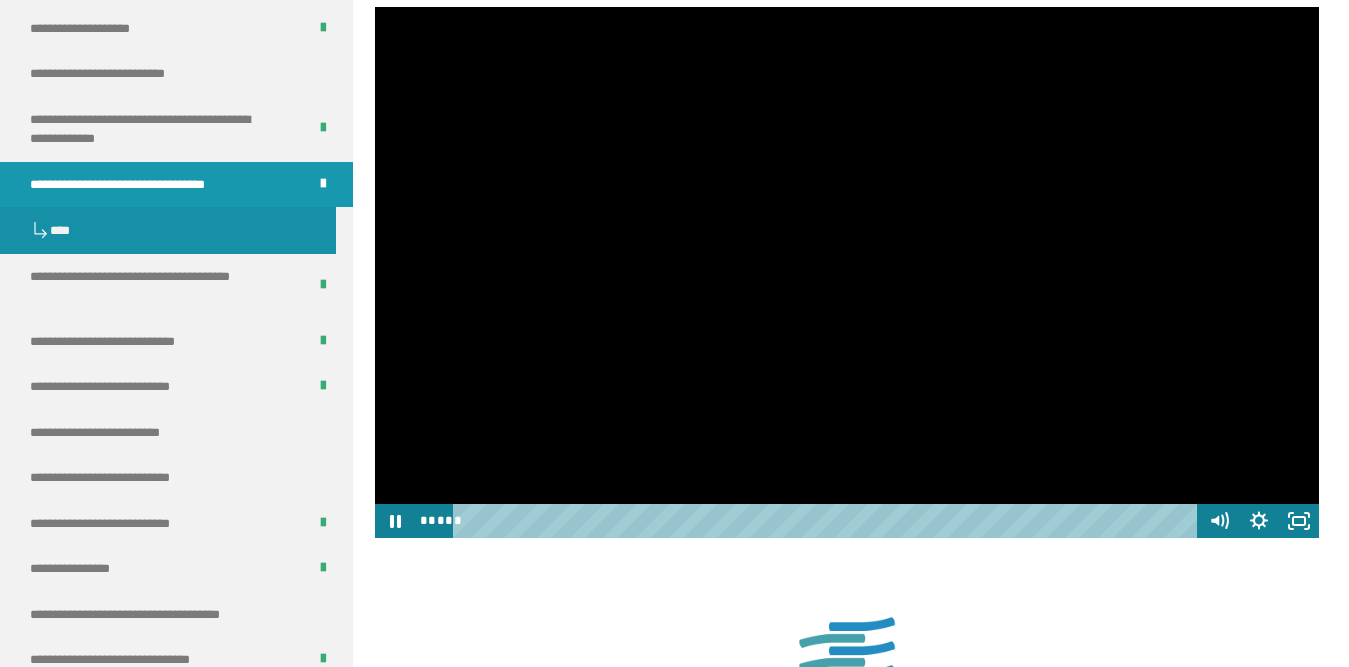 click at bounding box center [847, 272] 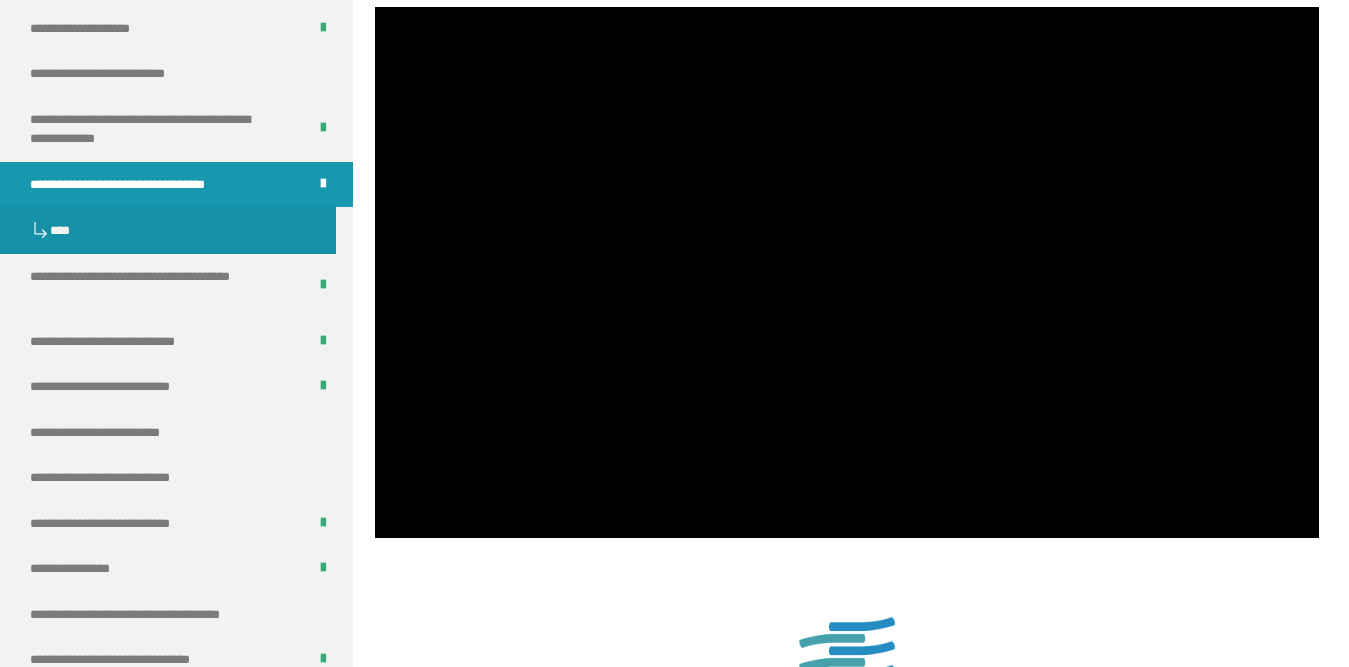 click at bounding box center (847, 272) 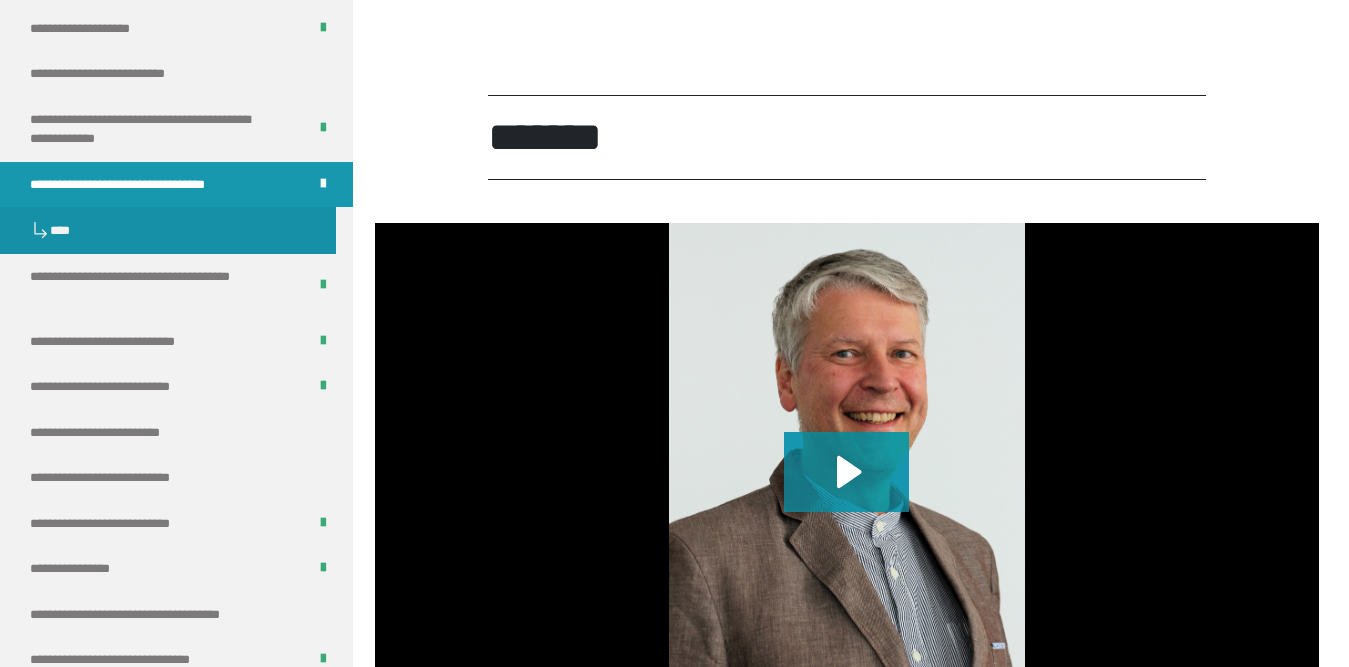 scroll, scrollTop: 2839, scrollLeft: 0, axis: vertical 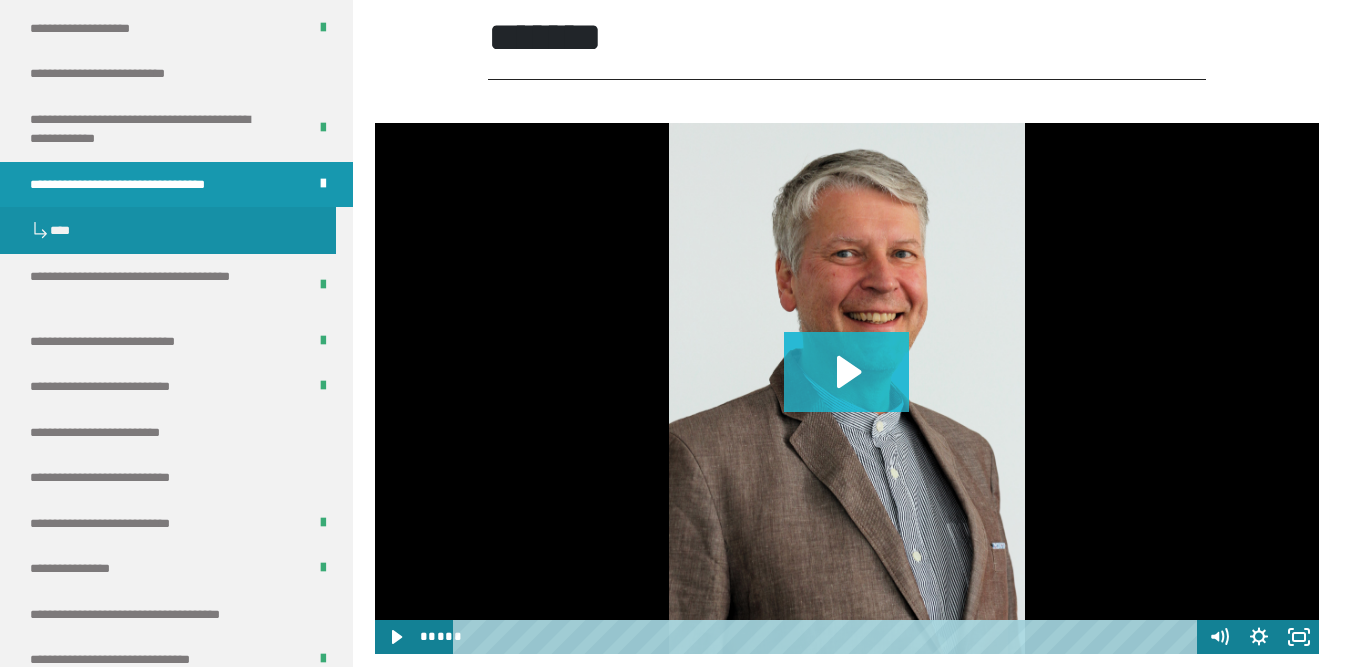 click 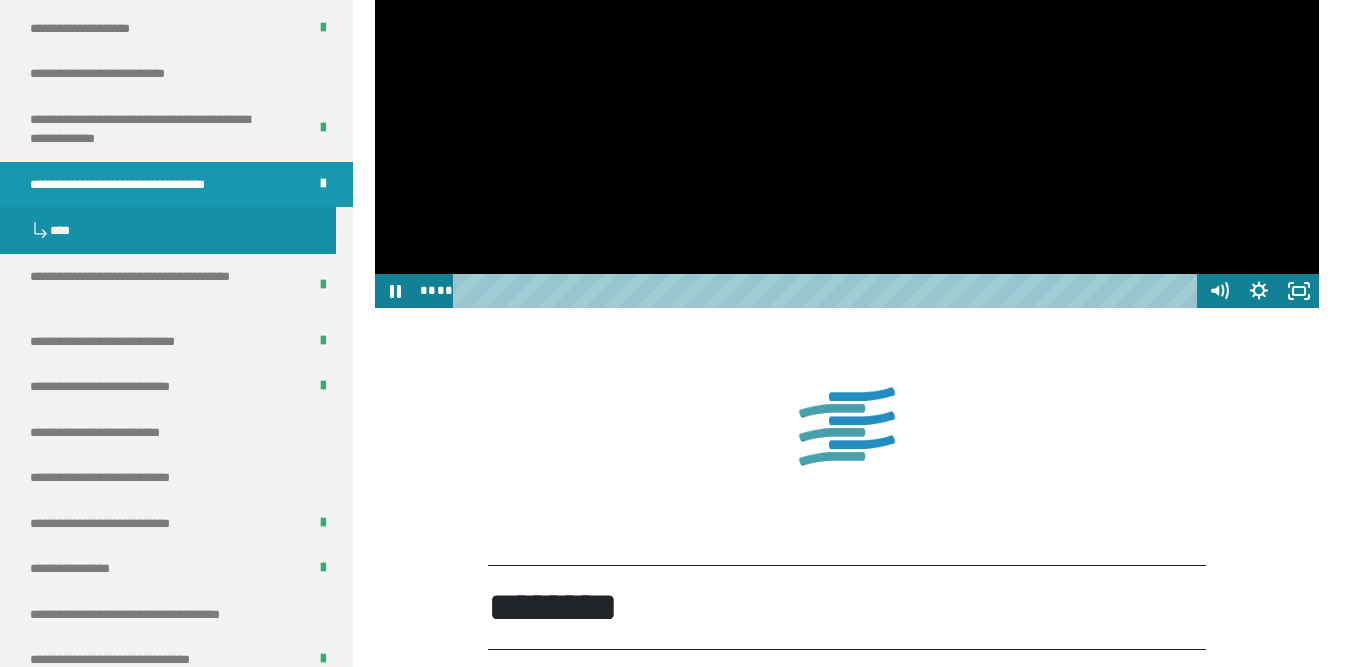 scroll, scrollTop: 2985, scrollLeft: 0, axis: vertical 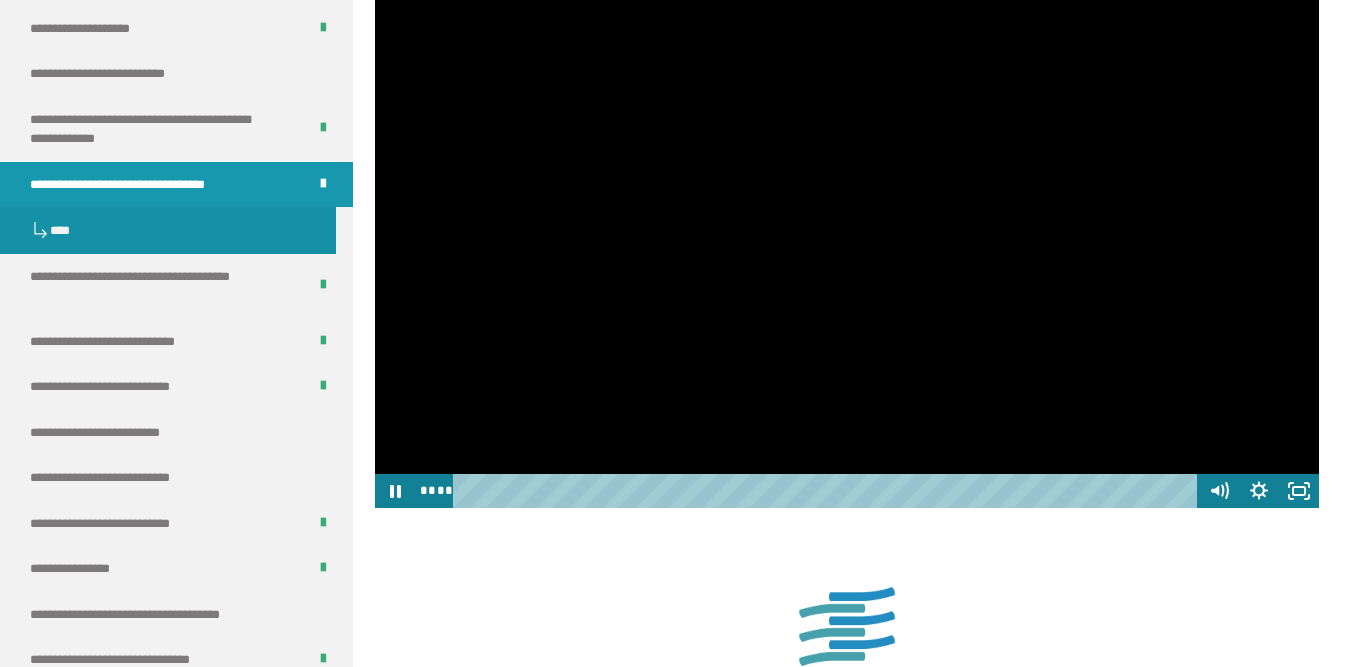 click at bounding box center [847, 242] 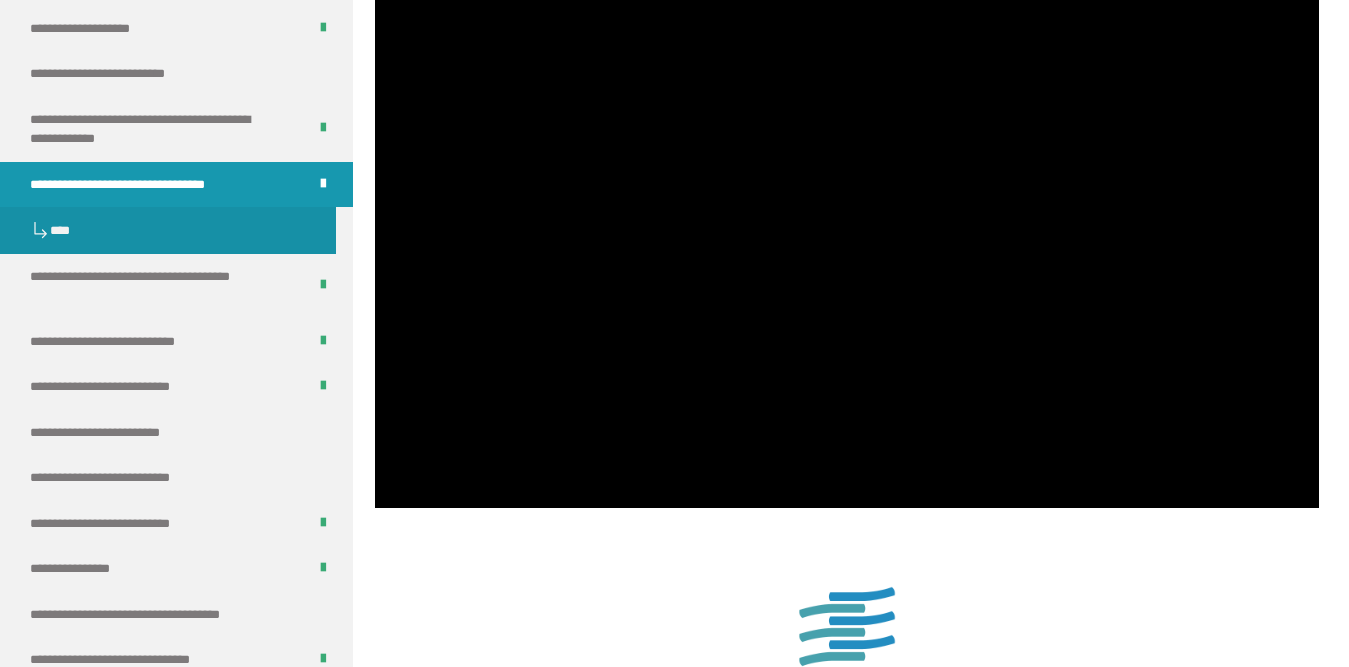 click at bounding box center (847, 242) 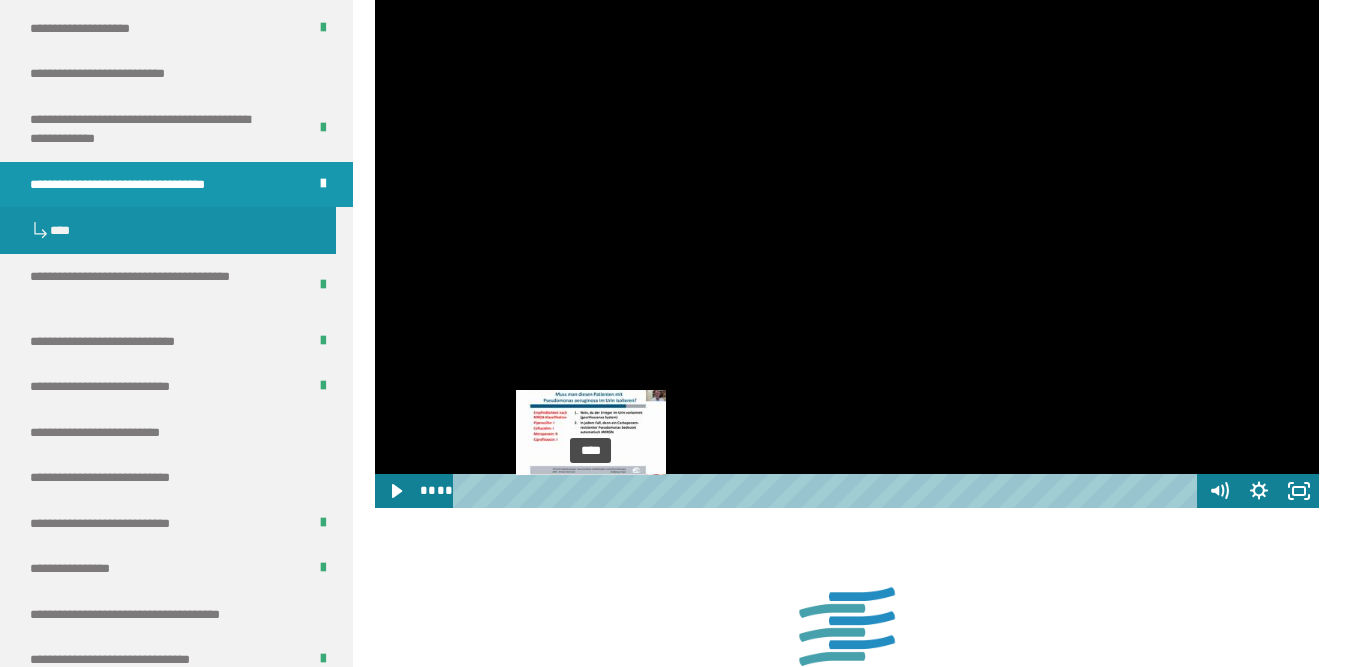 click on "****" at bounding box center (828, 491) 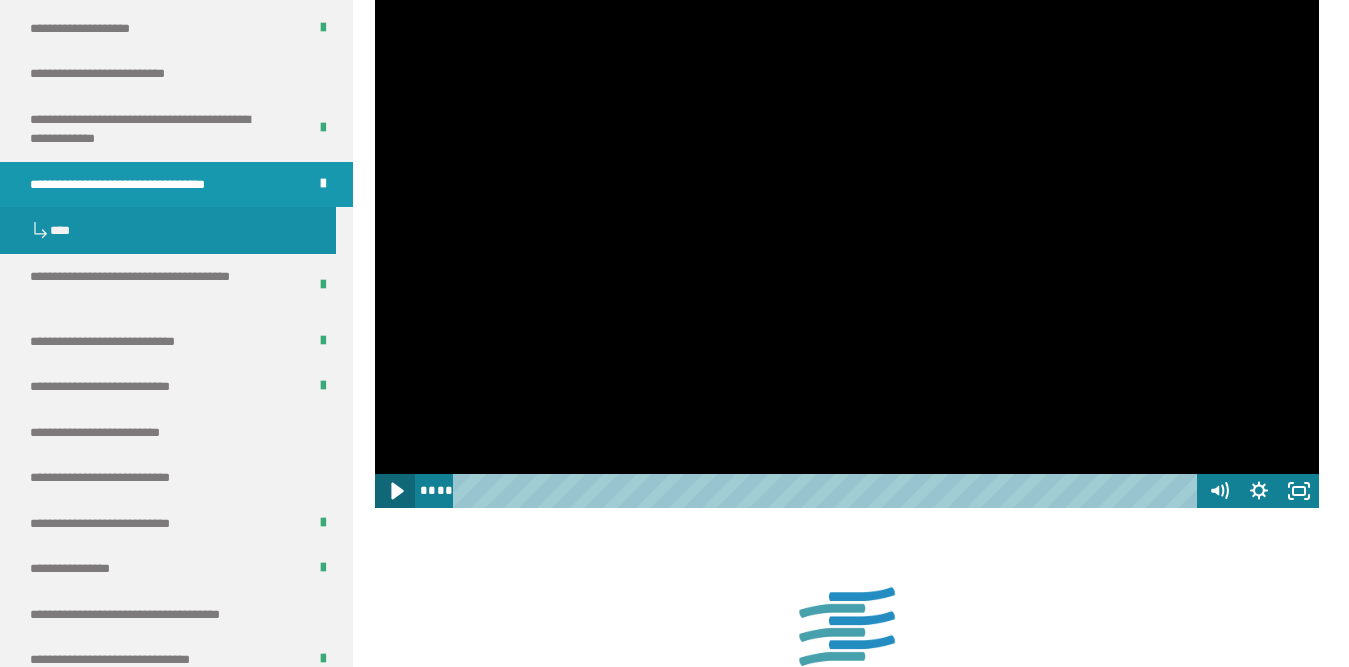 click 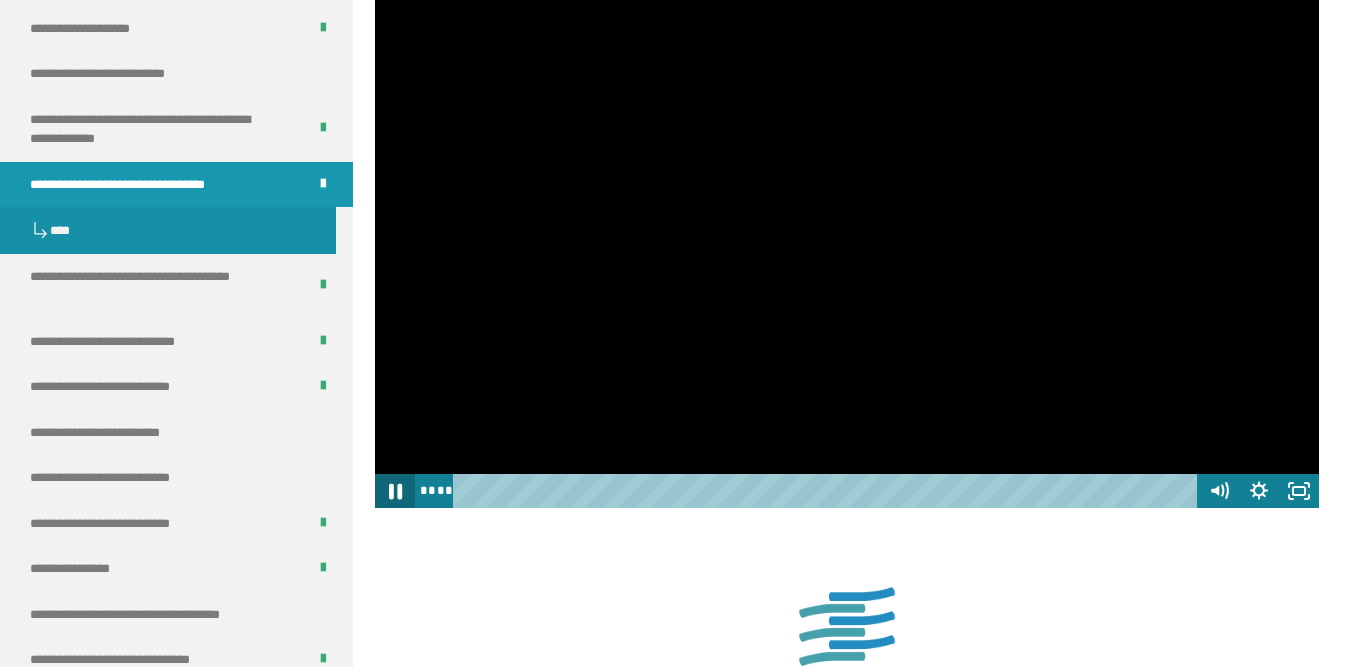 click 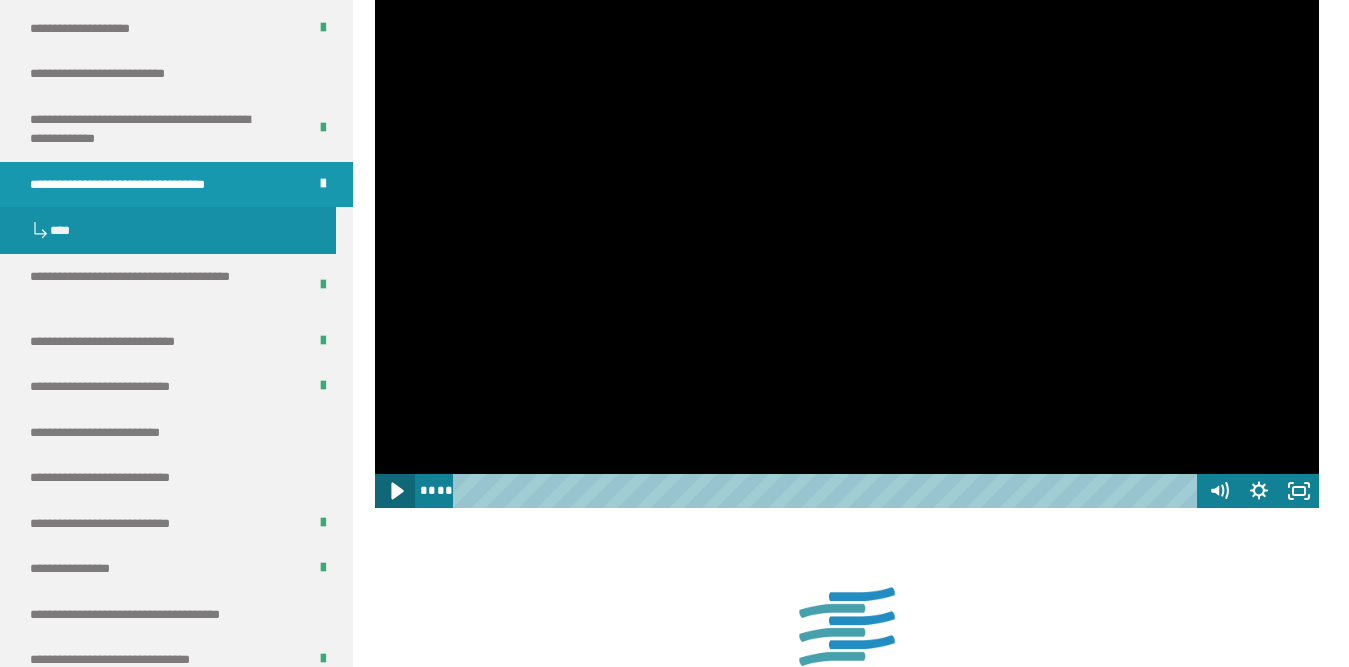 click 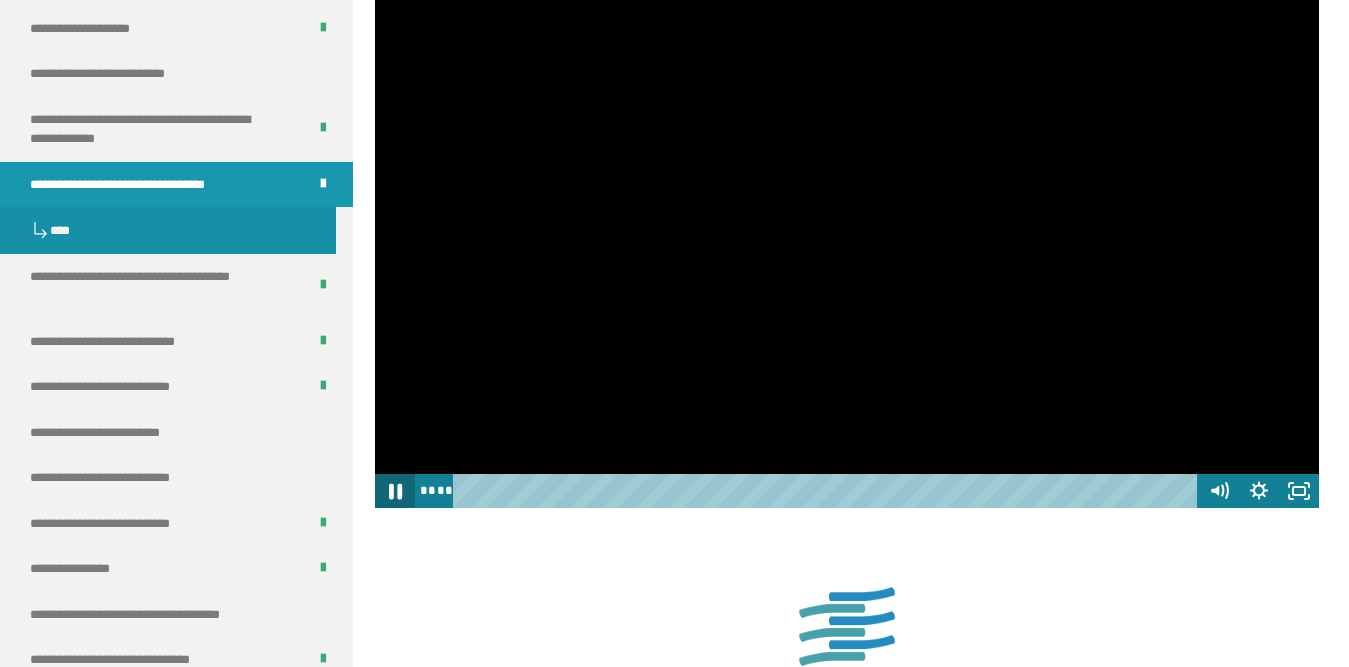 click 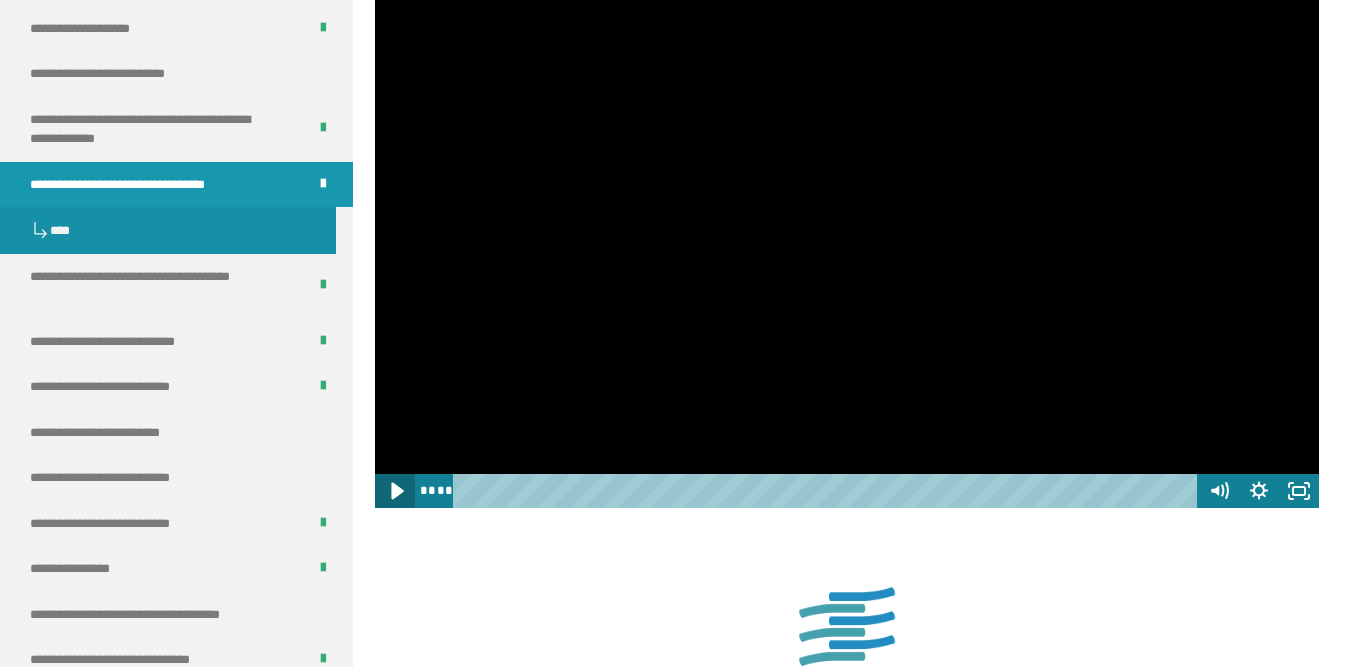 drag, startPoint x: 399, startPoint y: 542, endPoint x: 389, endPoint y: 549, distance: 12.206555 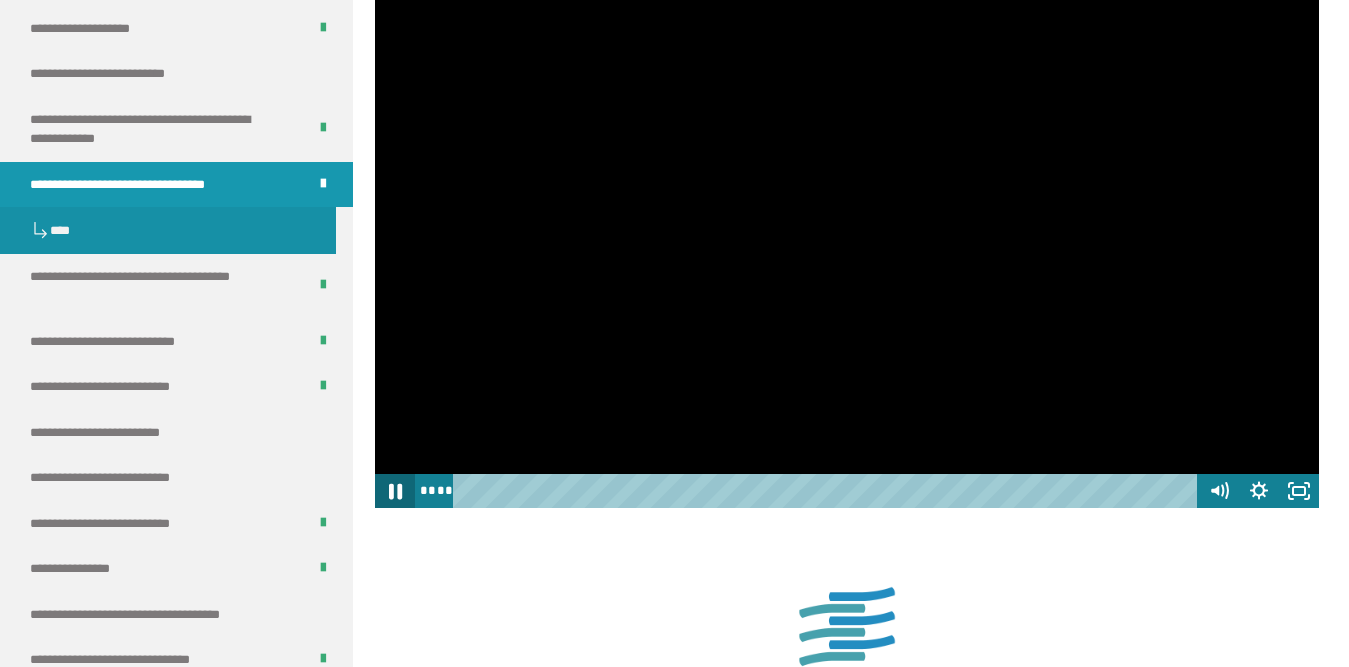 click 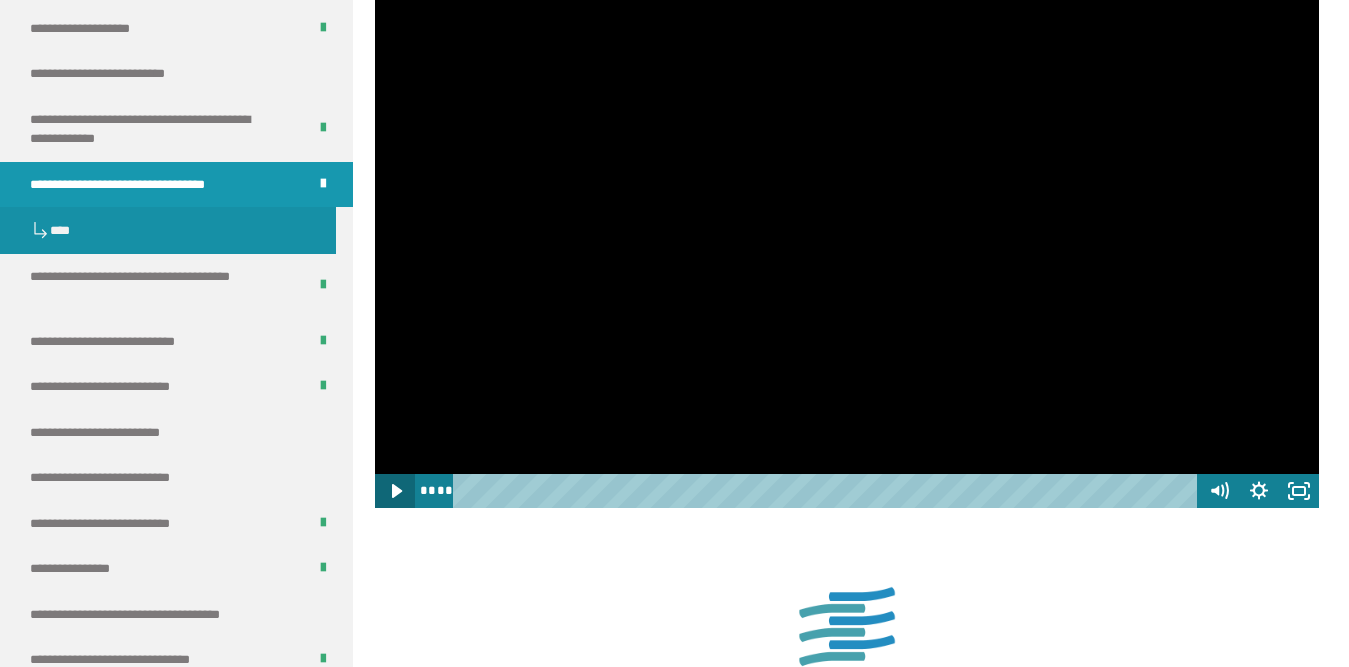 click 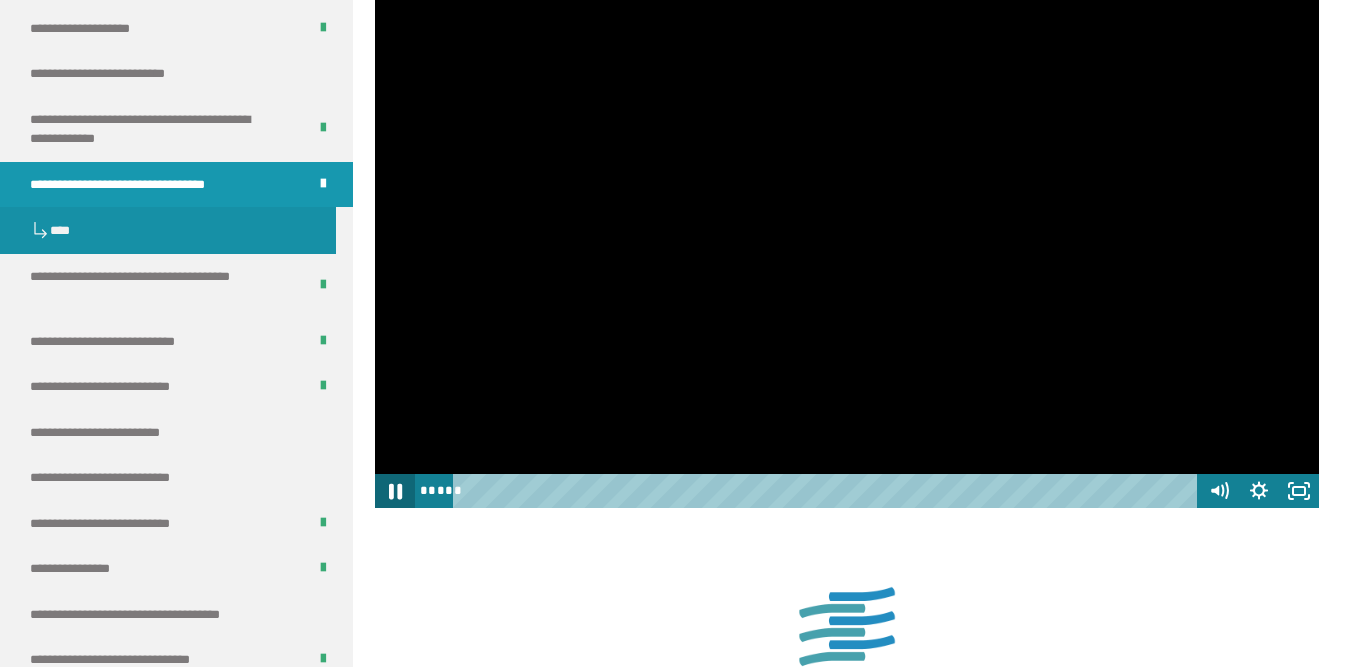 click 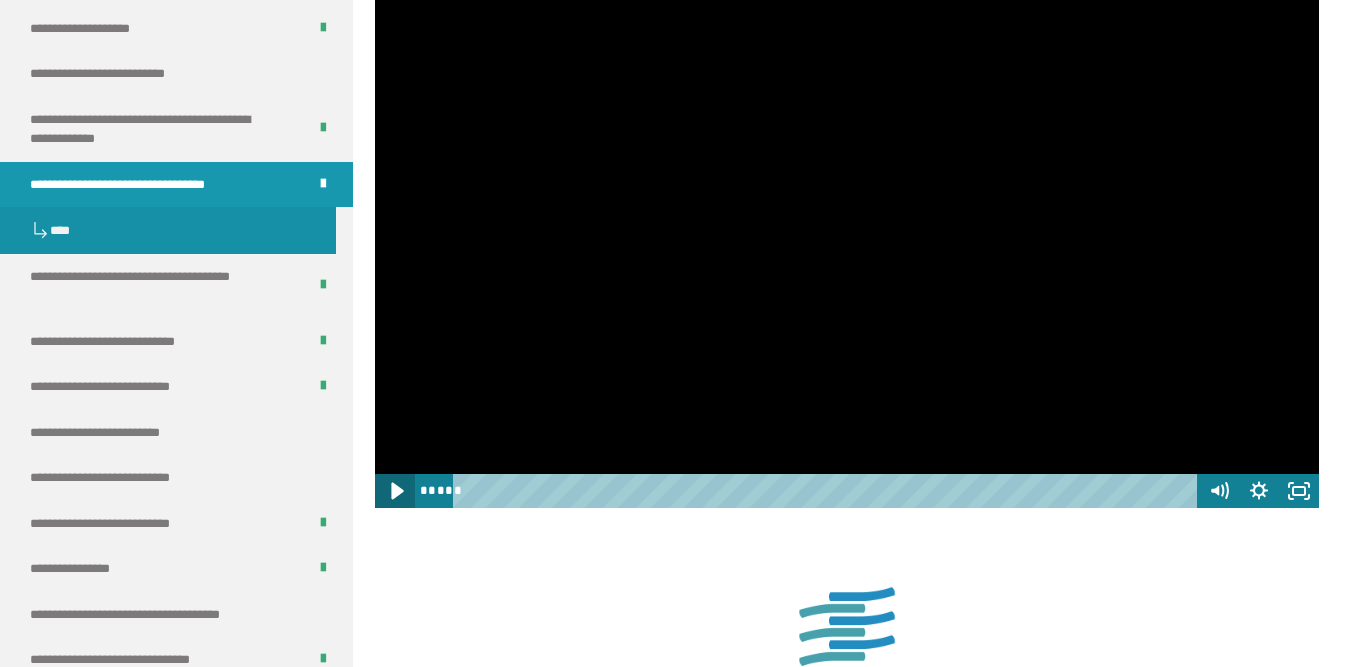 click 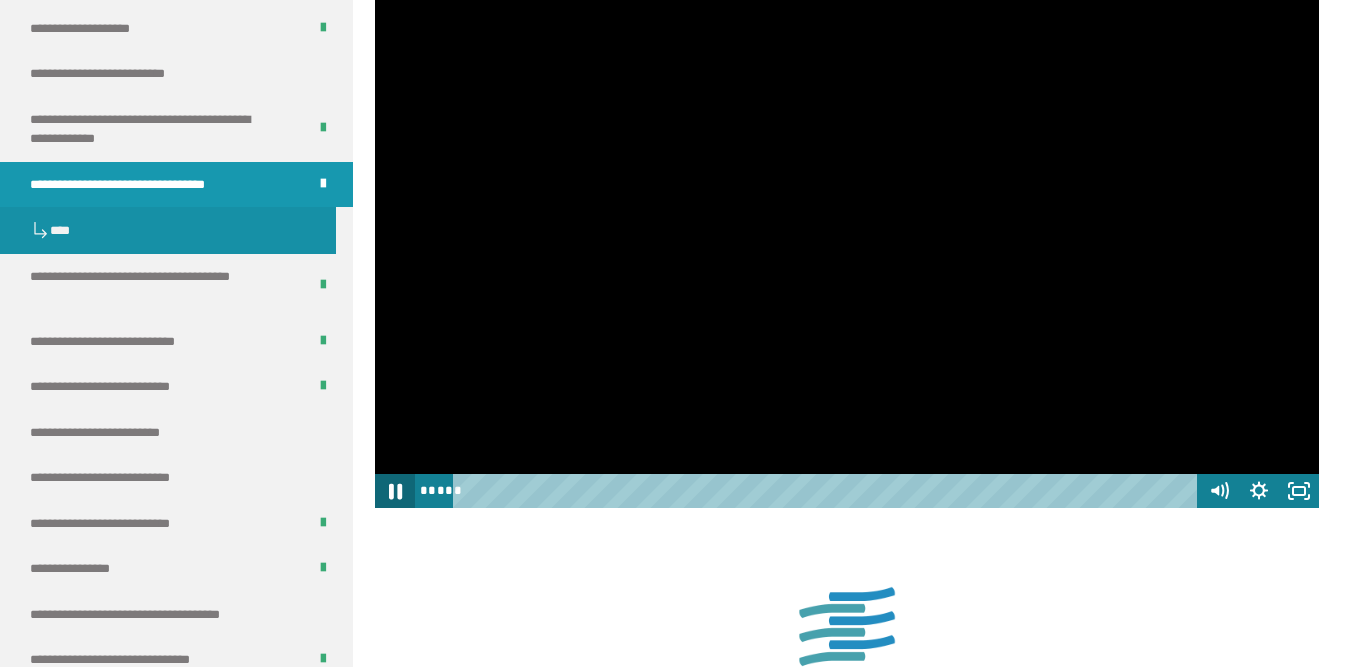 click 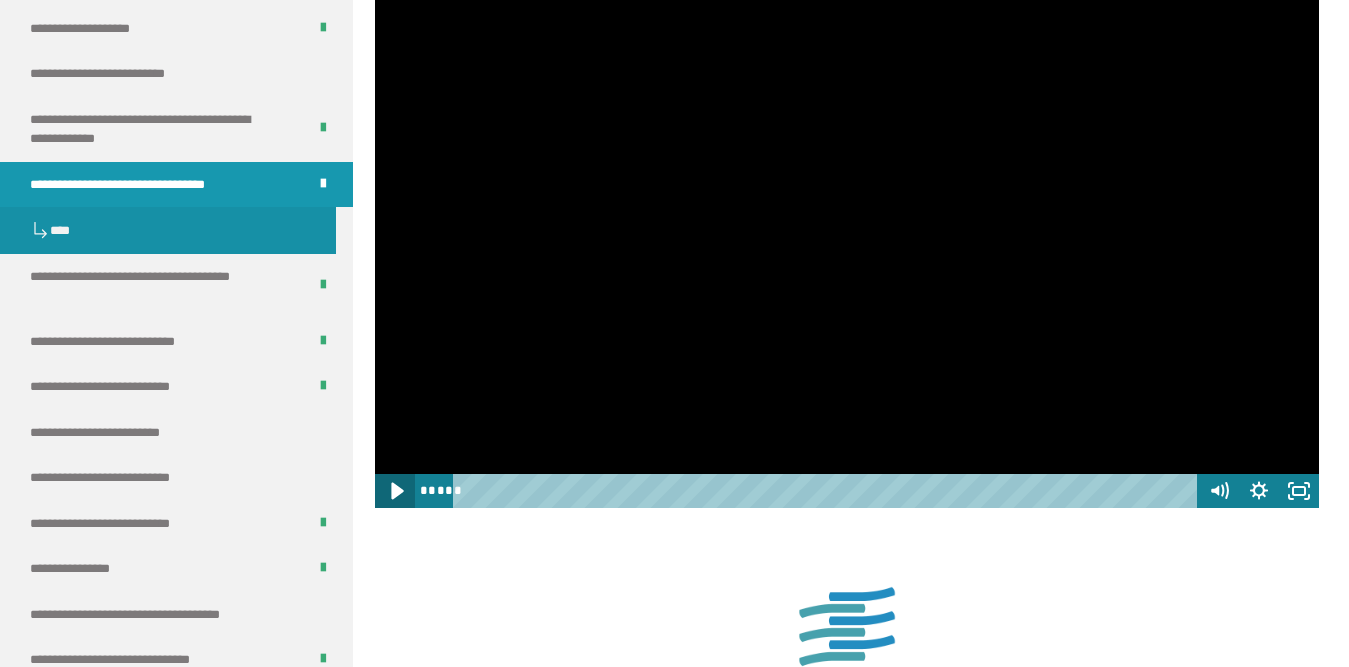 click 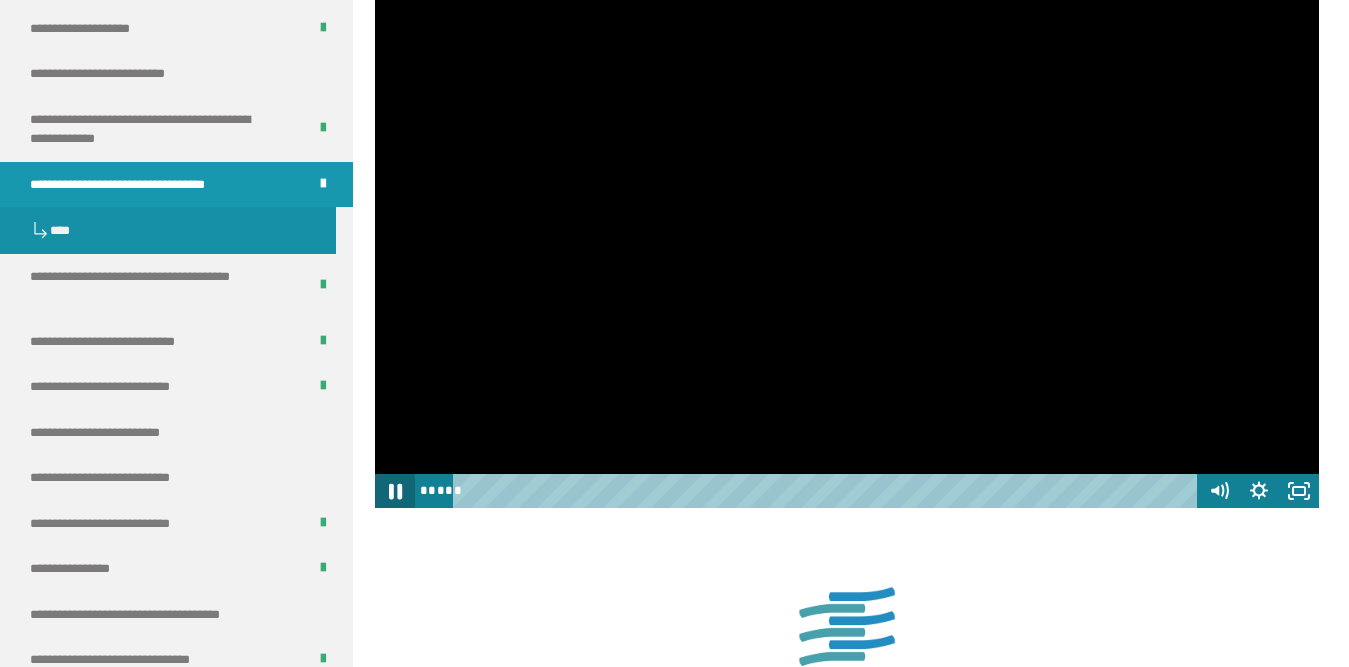 click 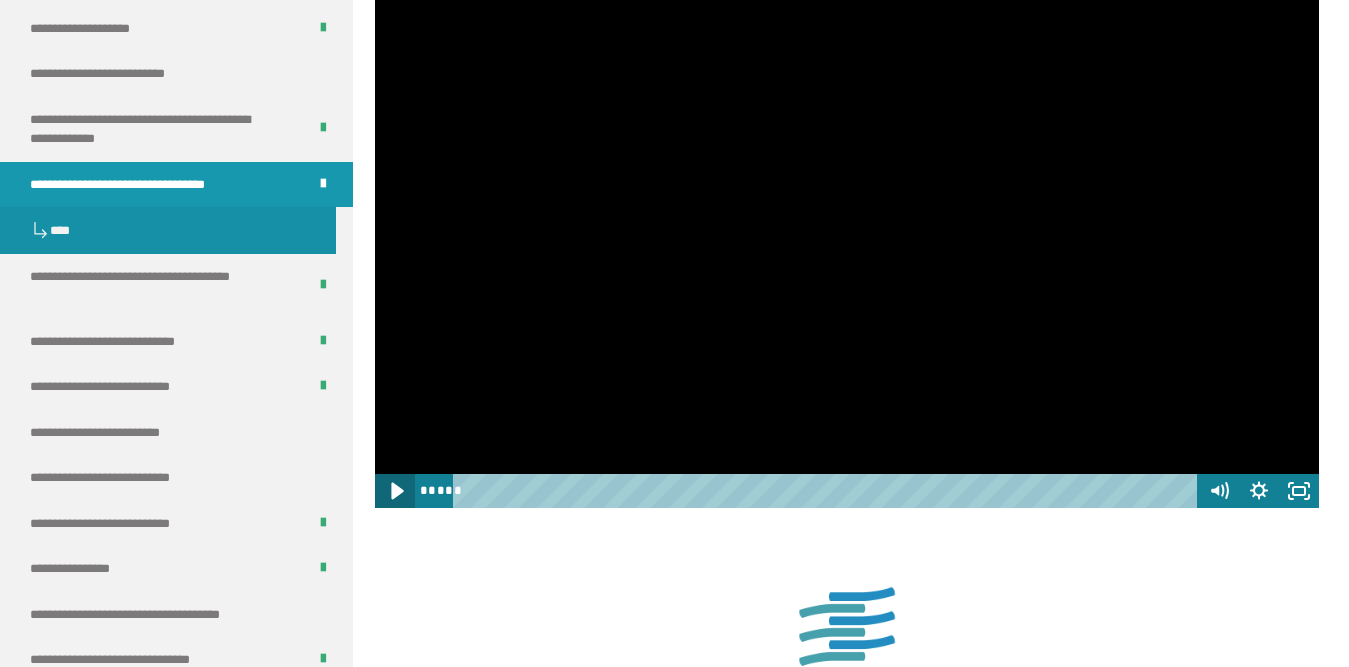 click 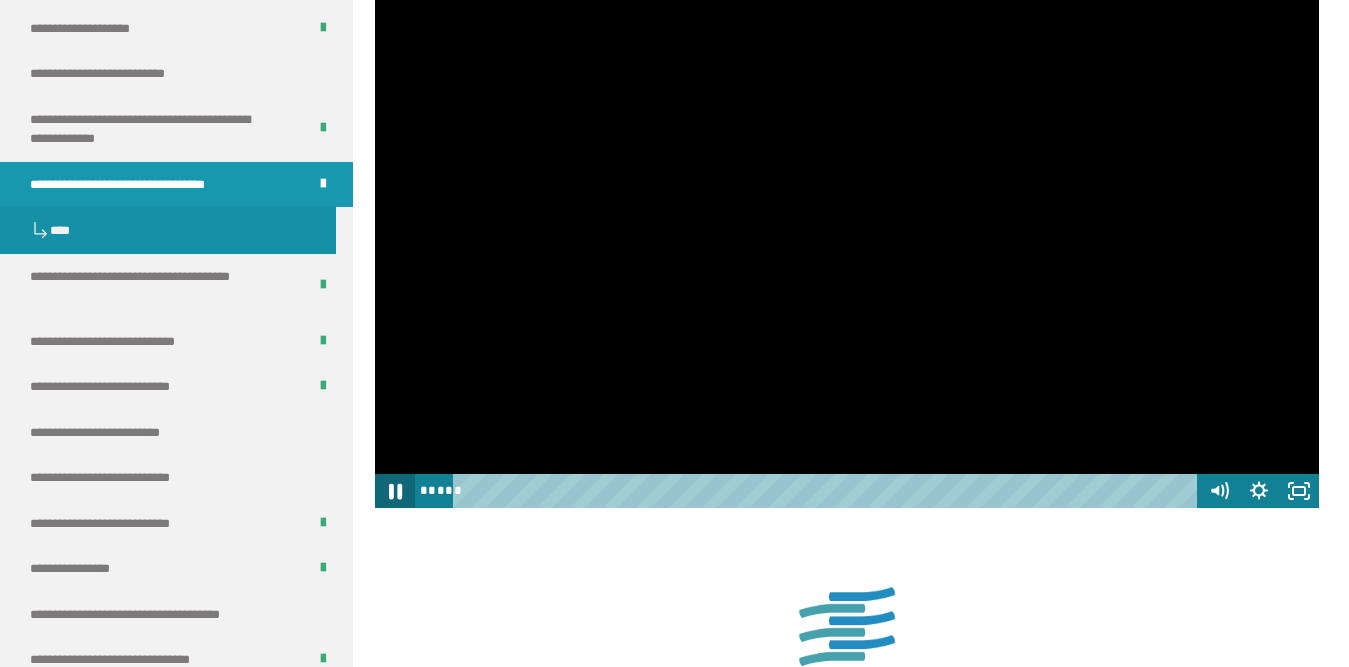click 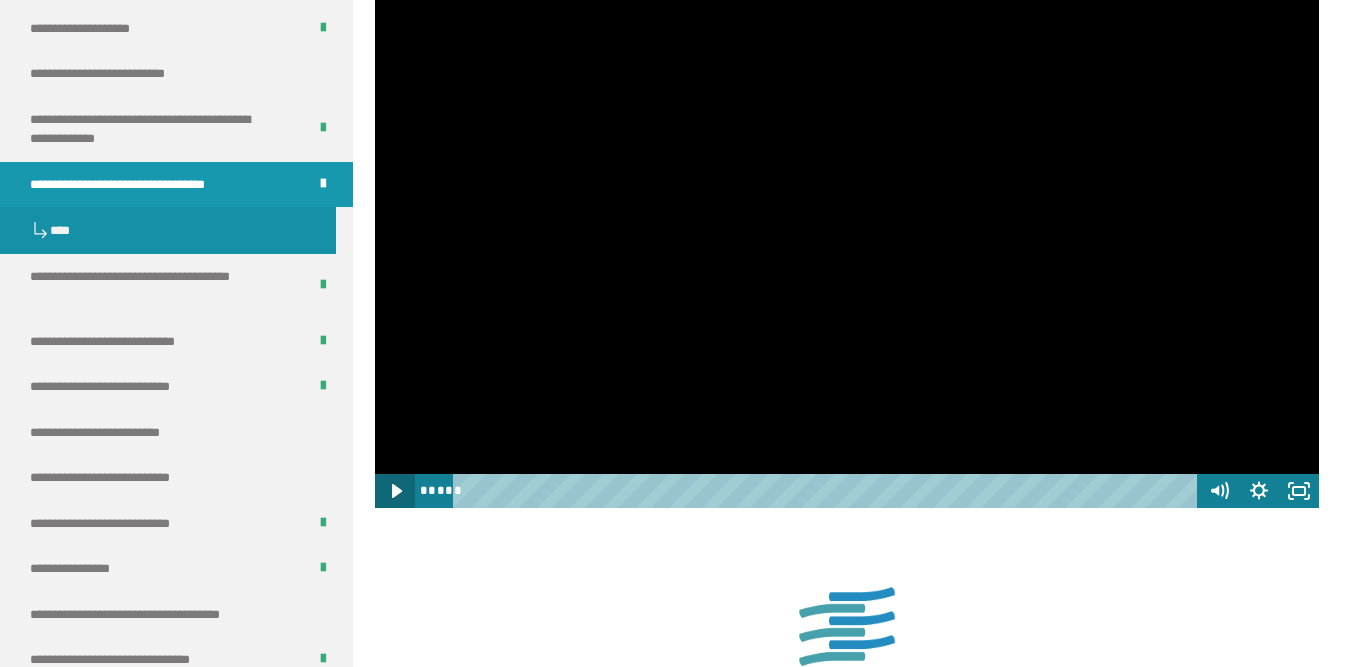 click 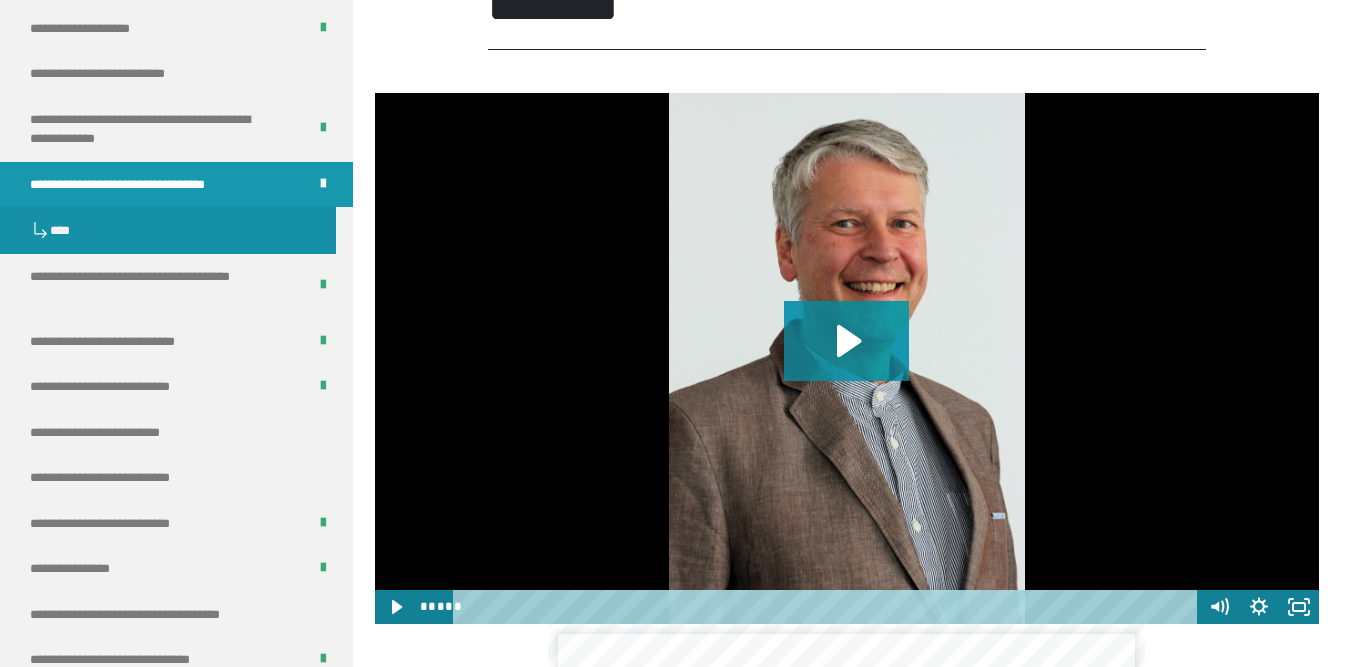scroll, scrollTop: 3885, scrollLeft: 0, axis: vertical 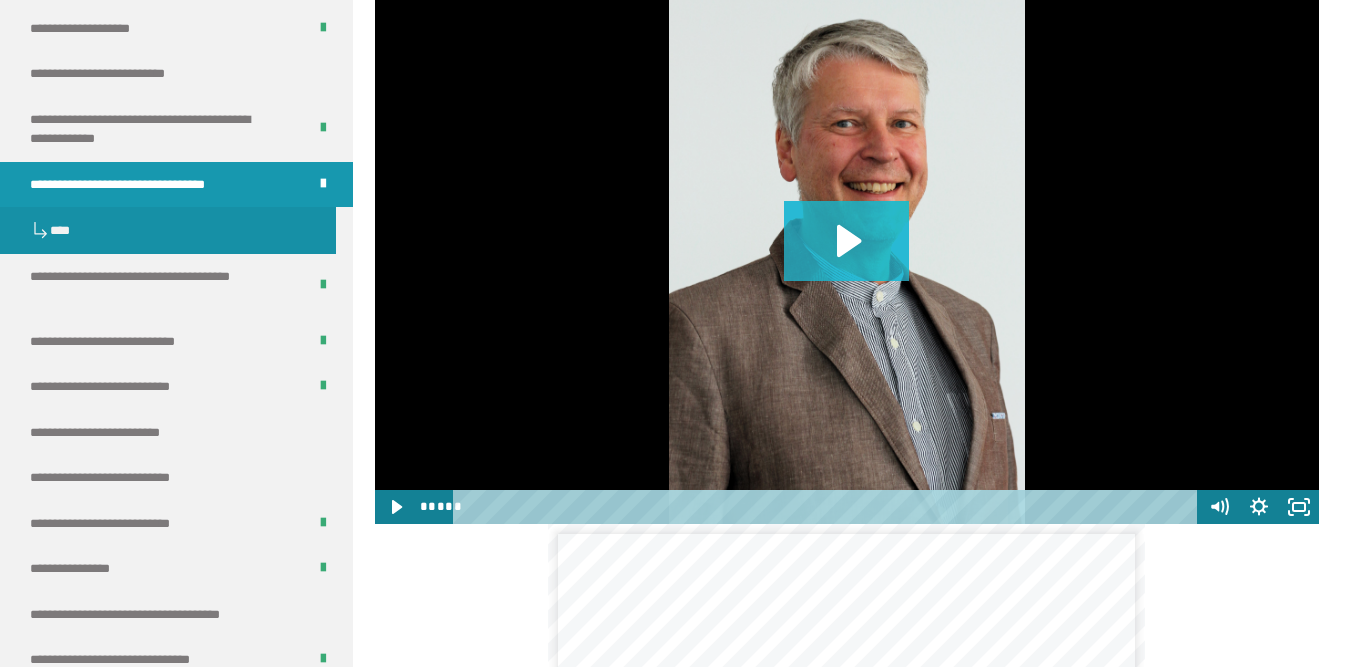 click 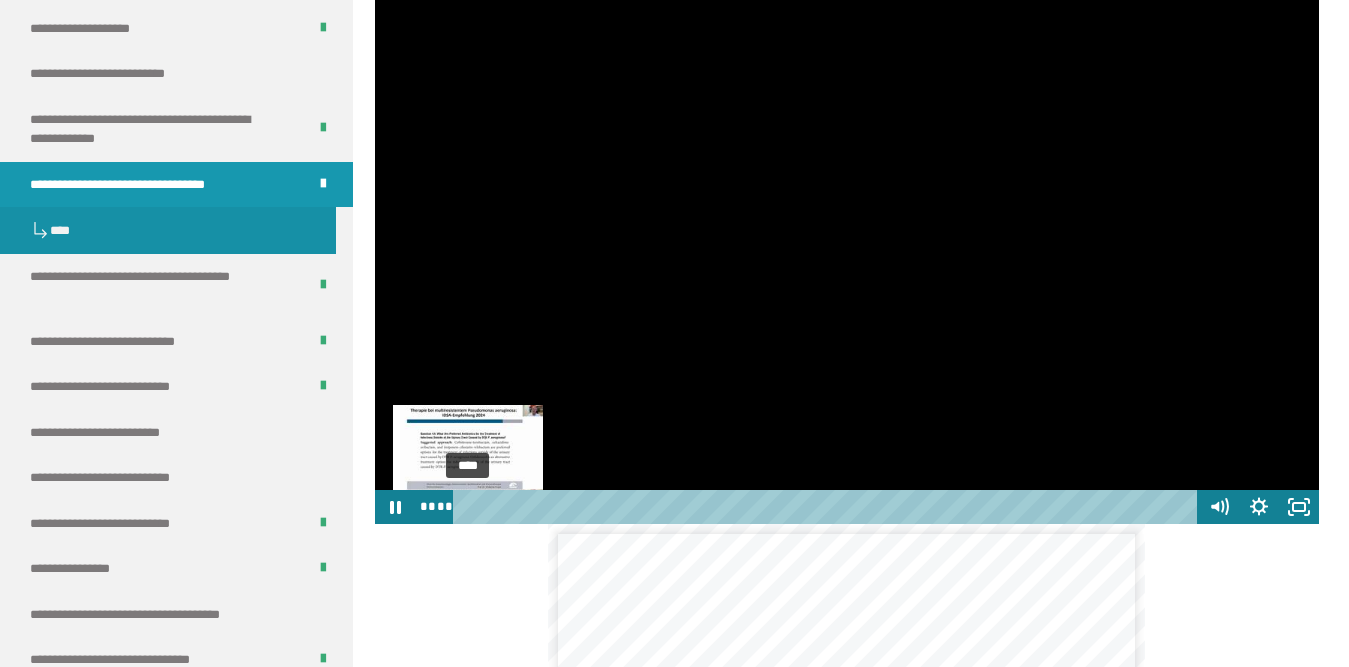 click on "****" at bounding box center [828, 507] 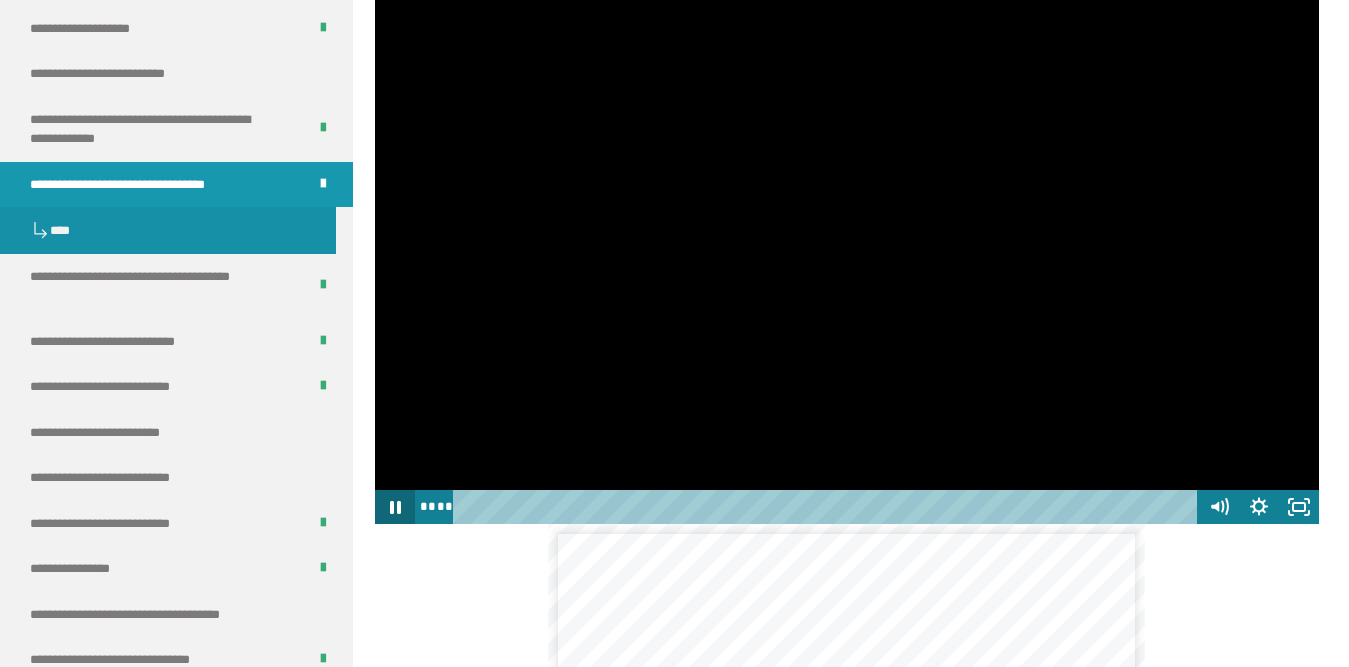 drag, startPoint x: 401, startPoint y: 560, endPoint x: 415, endPoint y: 556, distance: 14.56022 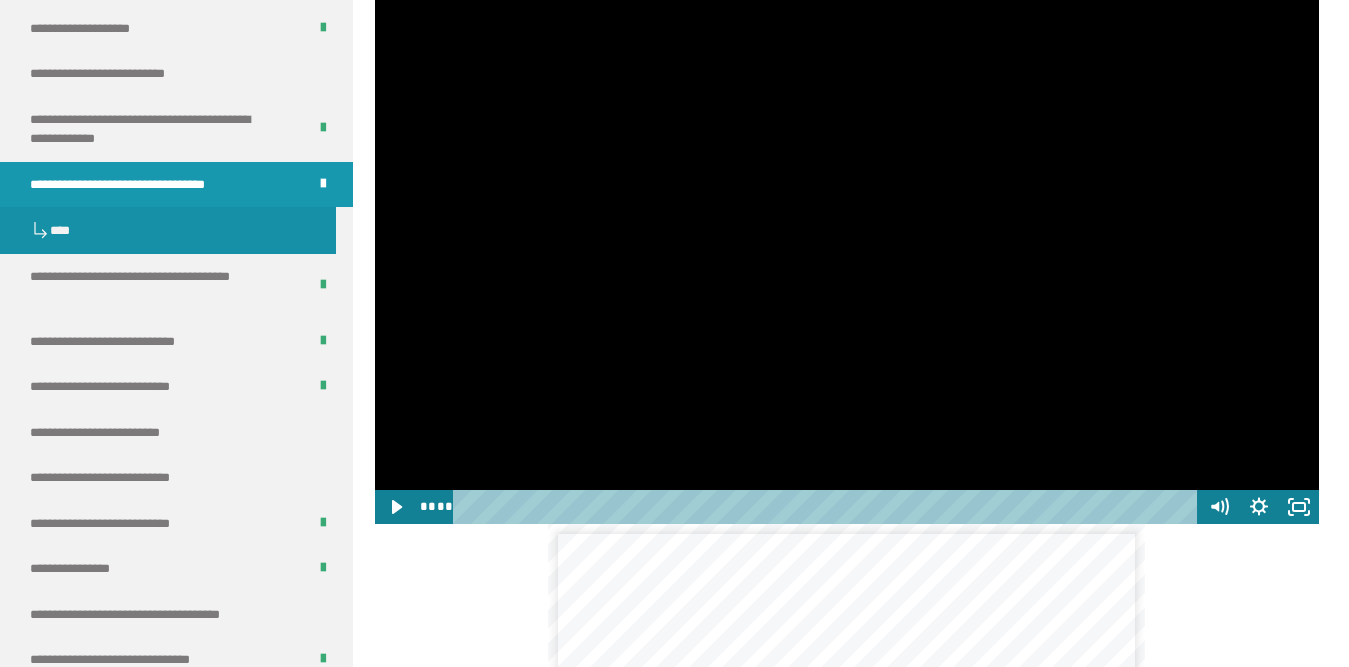 click on "**** ****" at bounding box center [807, 507] 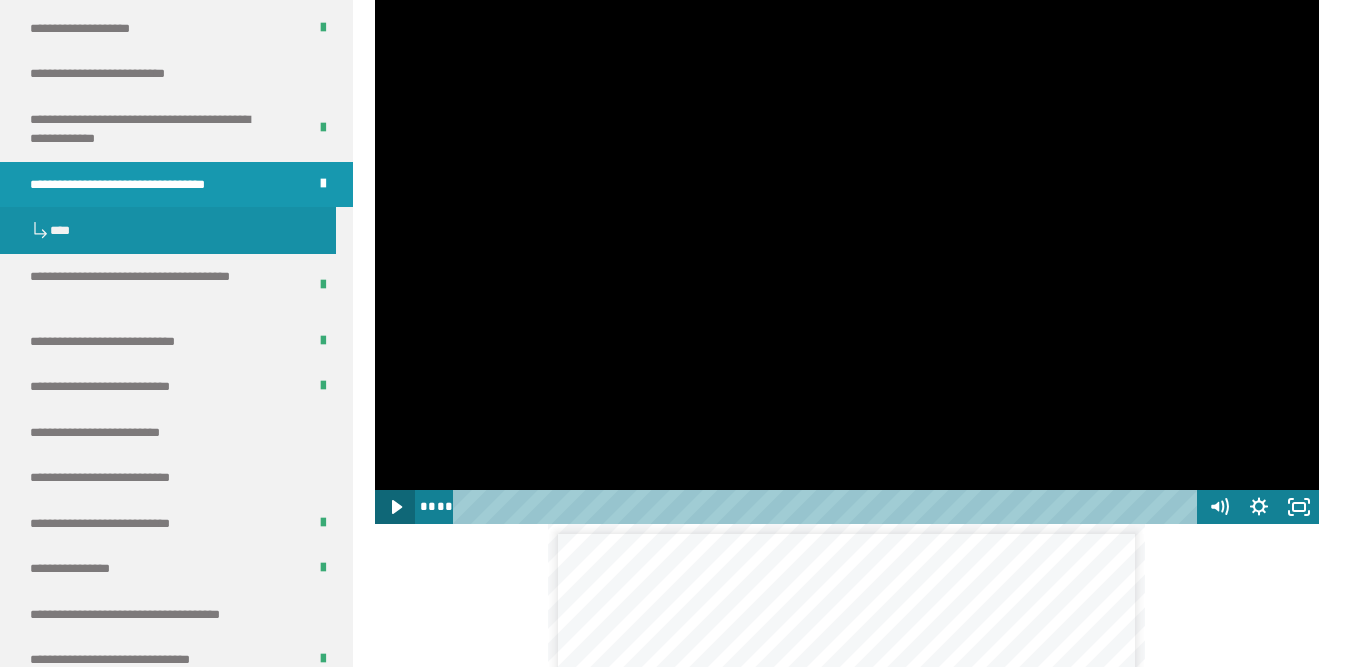 click 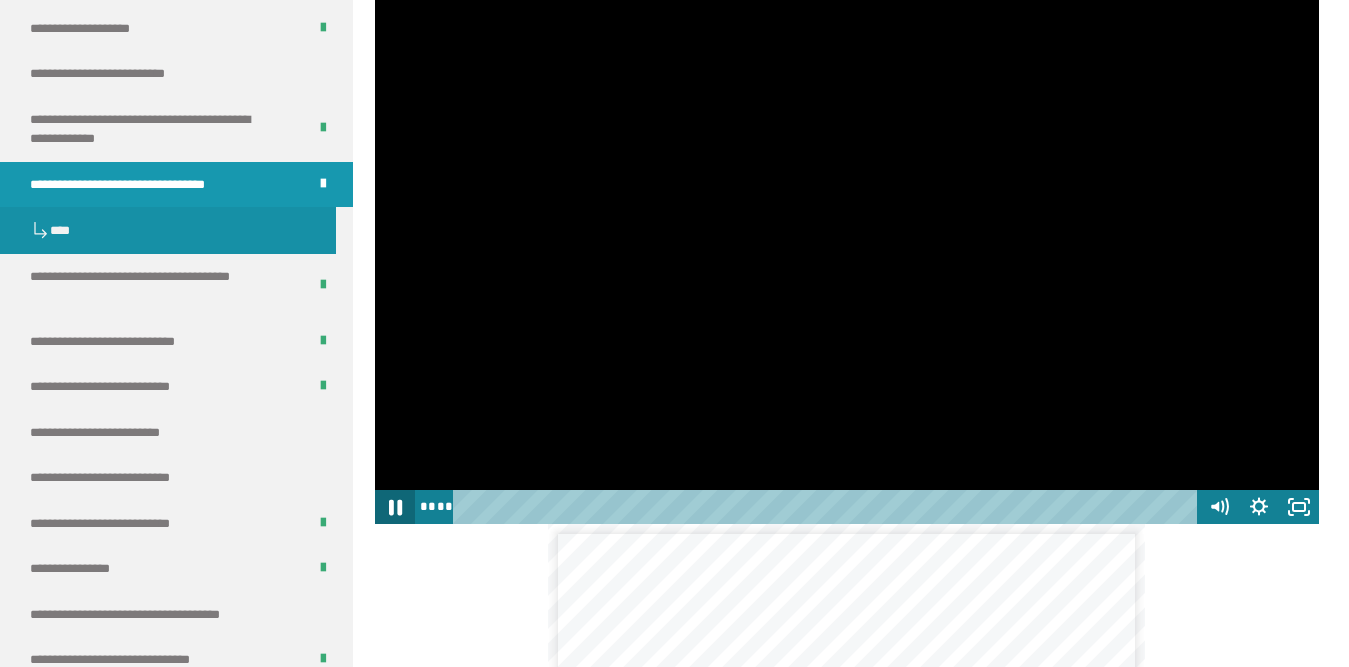 click 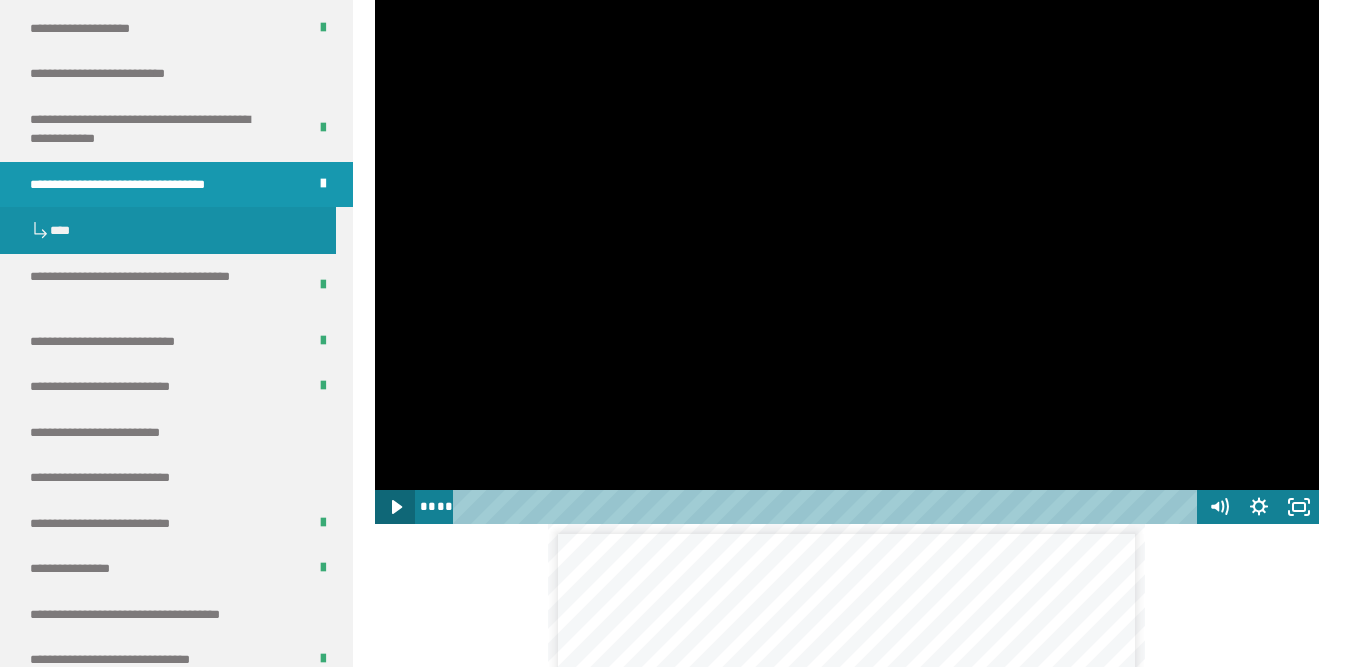 click 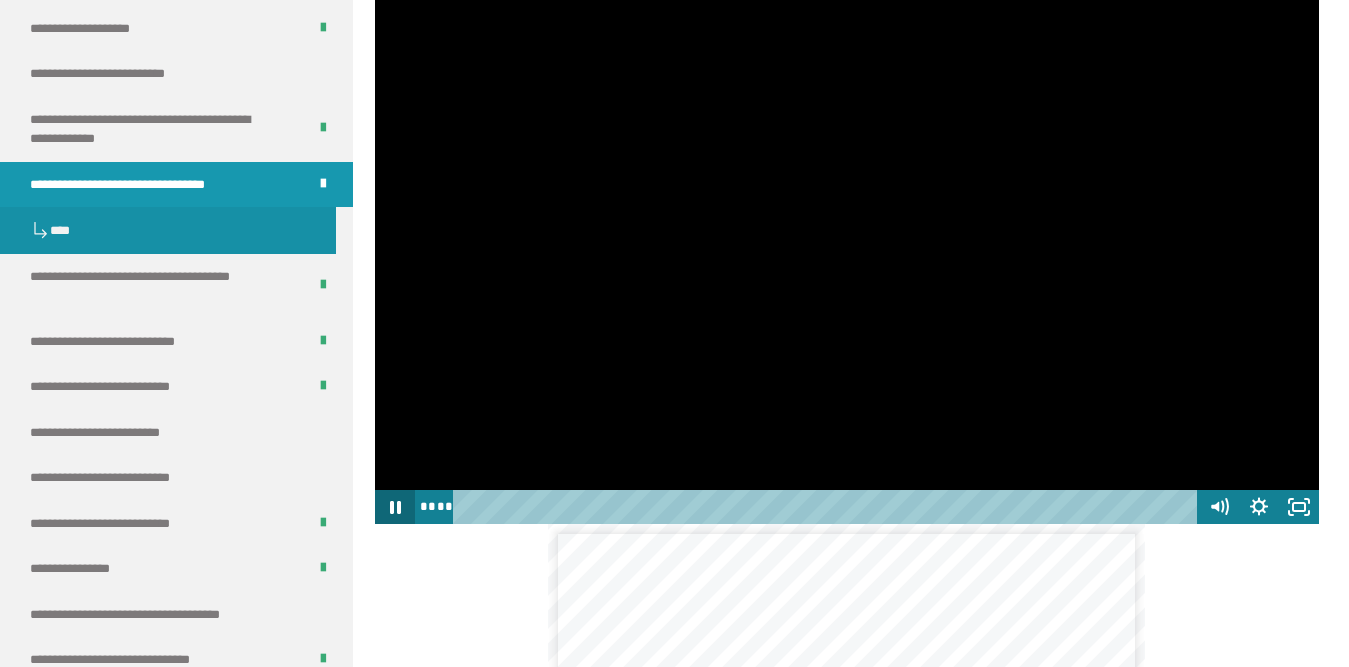 click 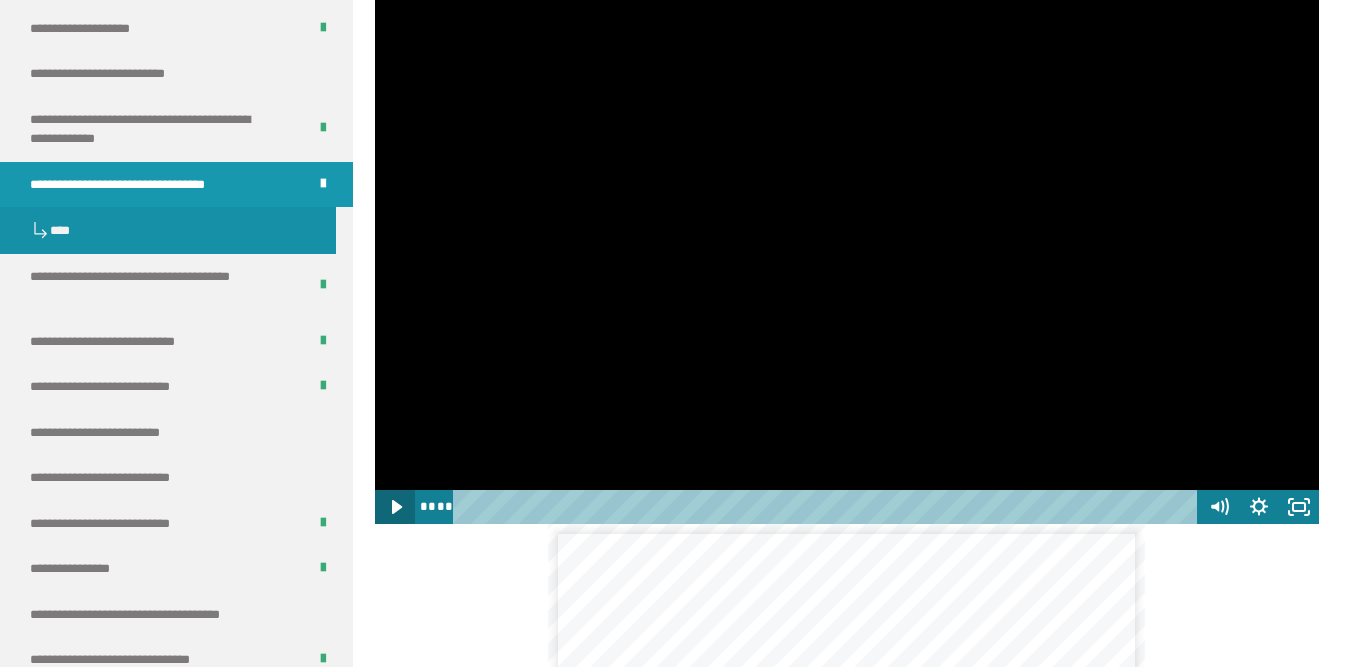click 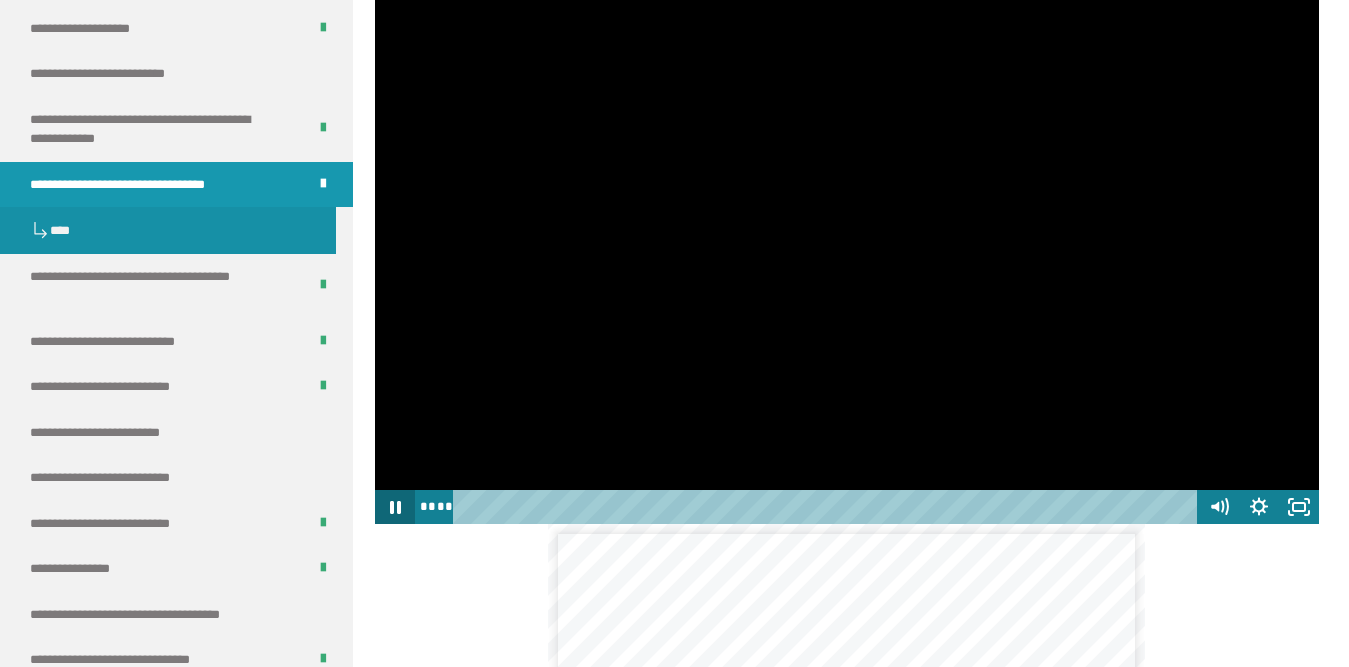 click 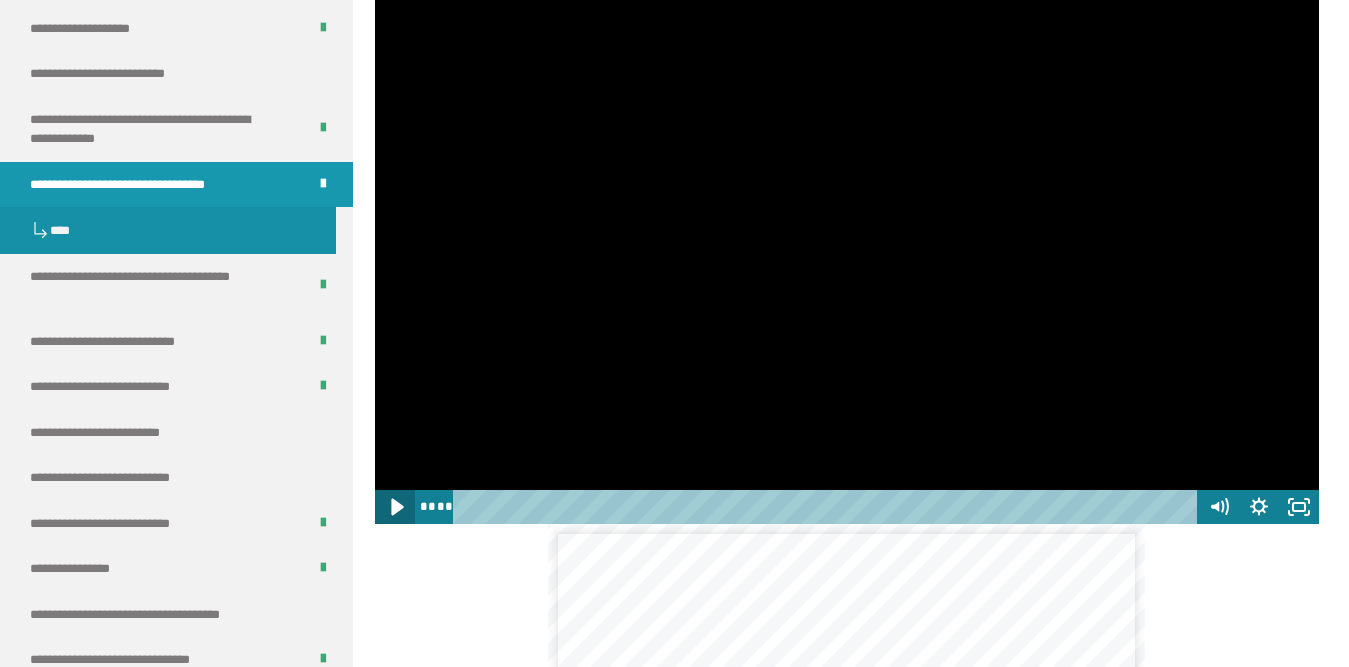 click 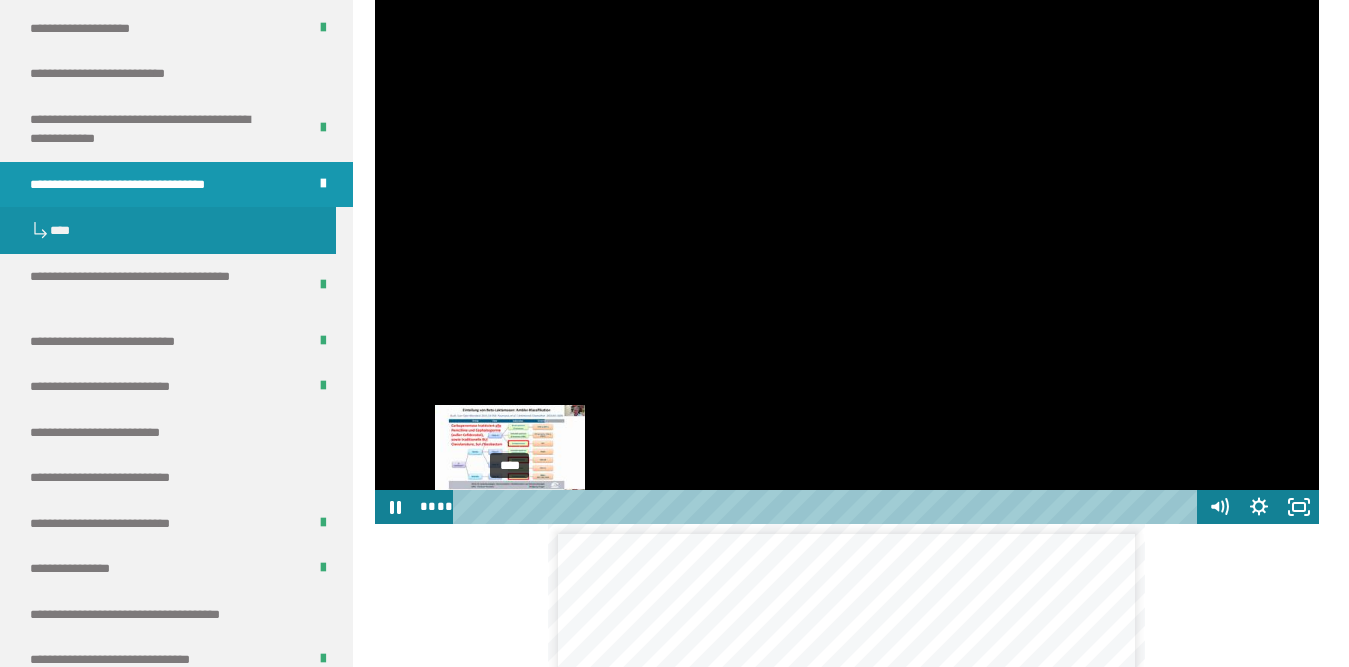 click on "****" at bounding box center (828, 507) 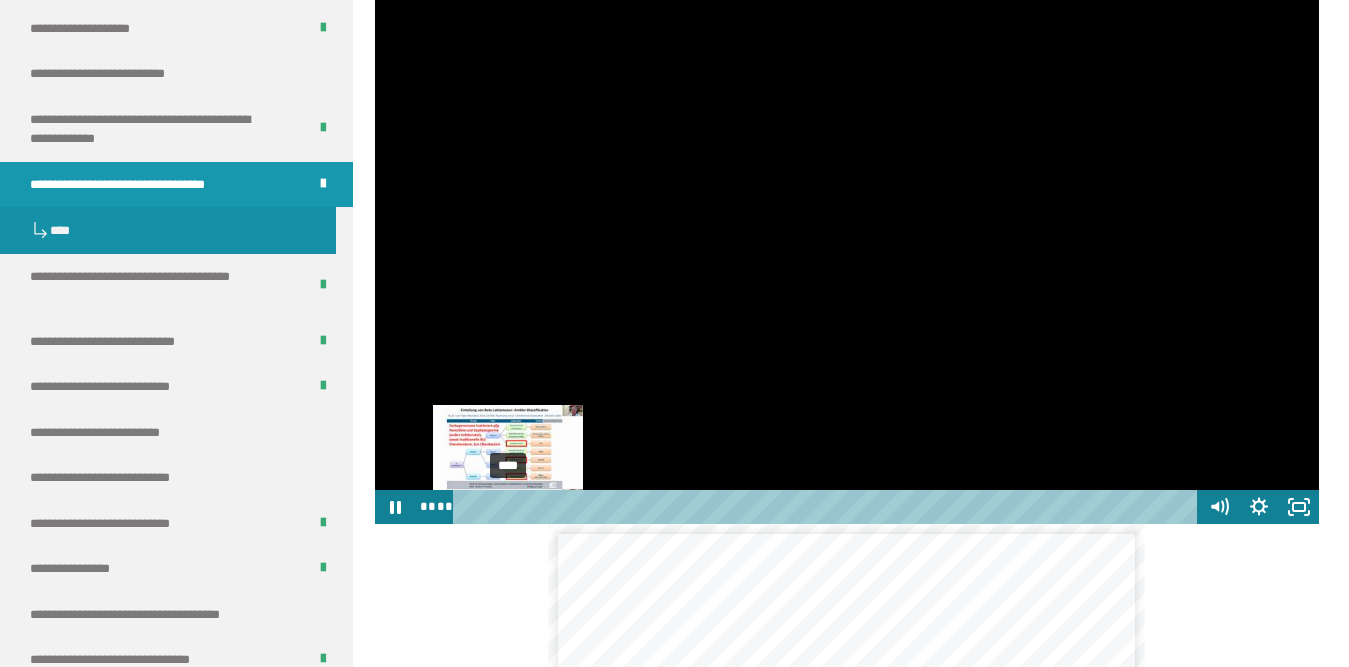 click at bounding box center (513, 506) 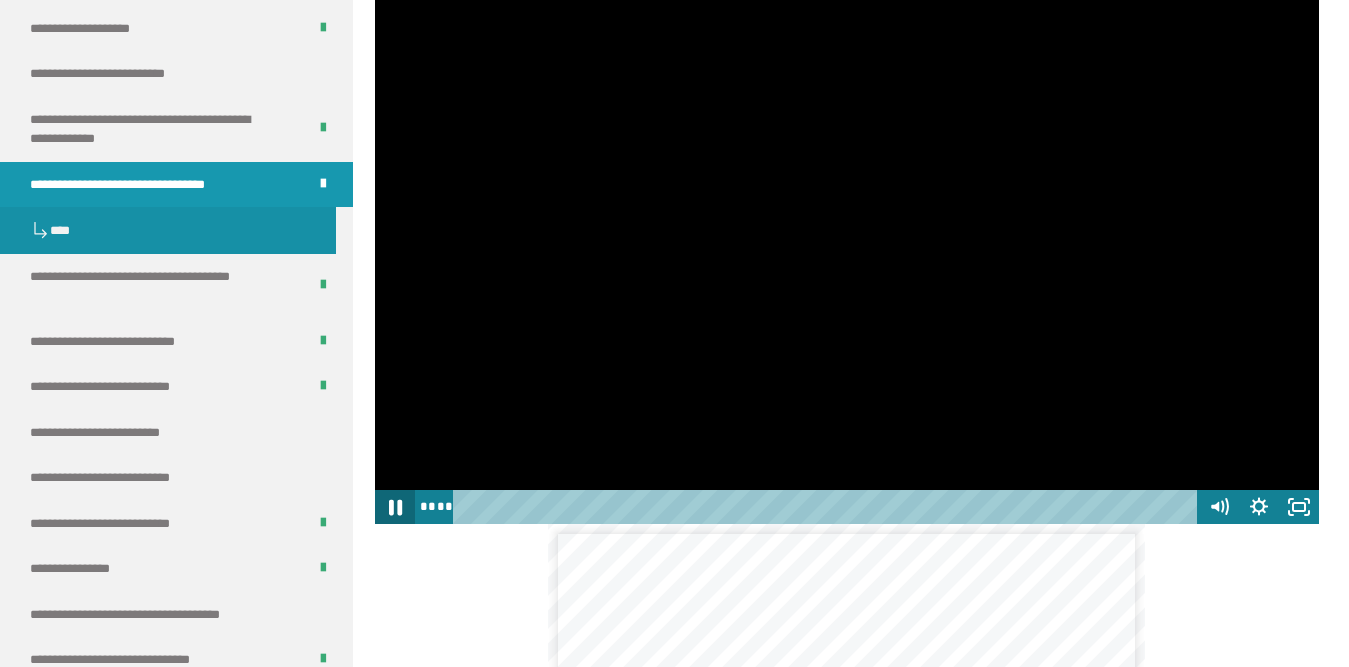 click 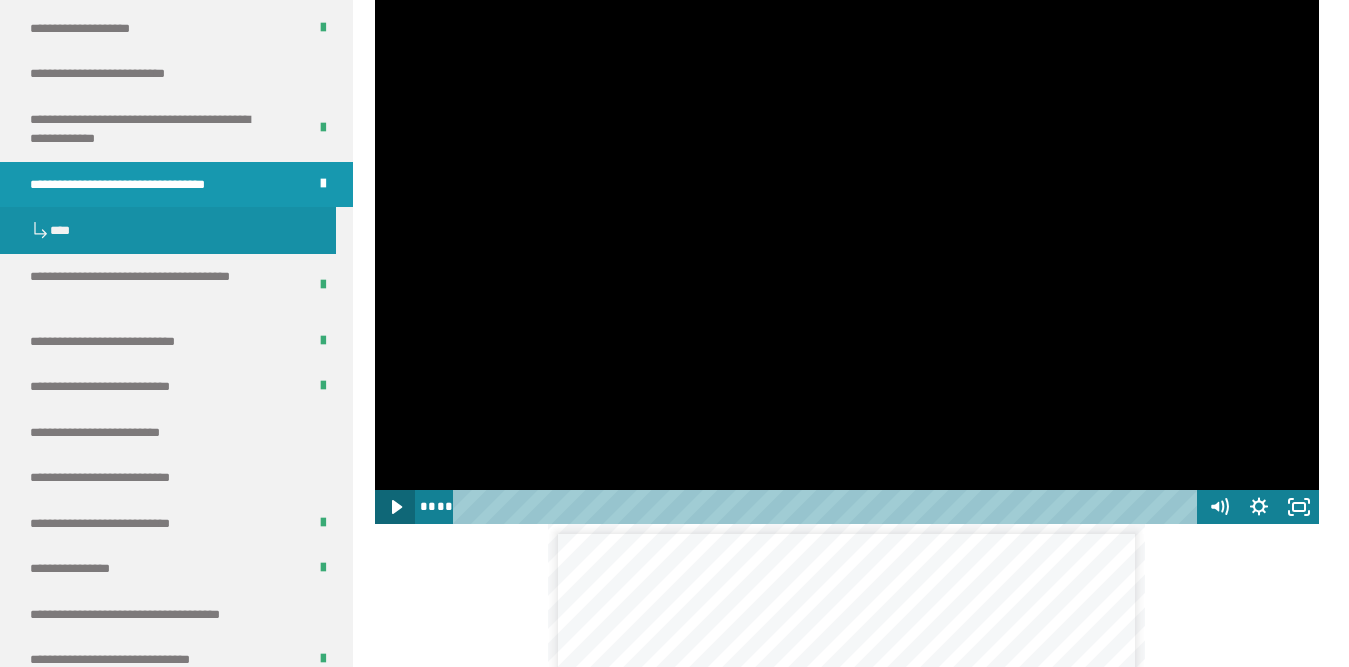 click 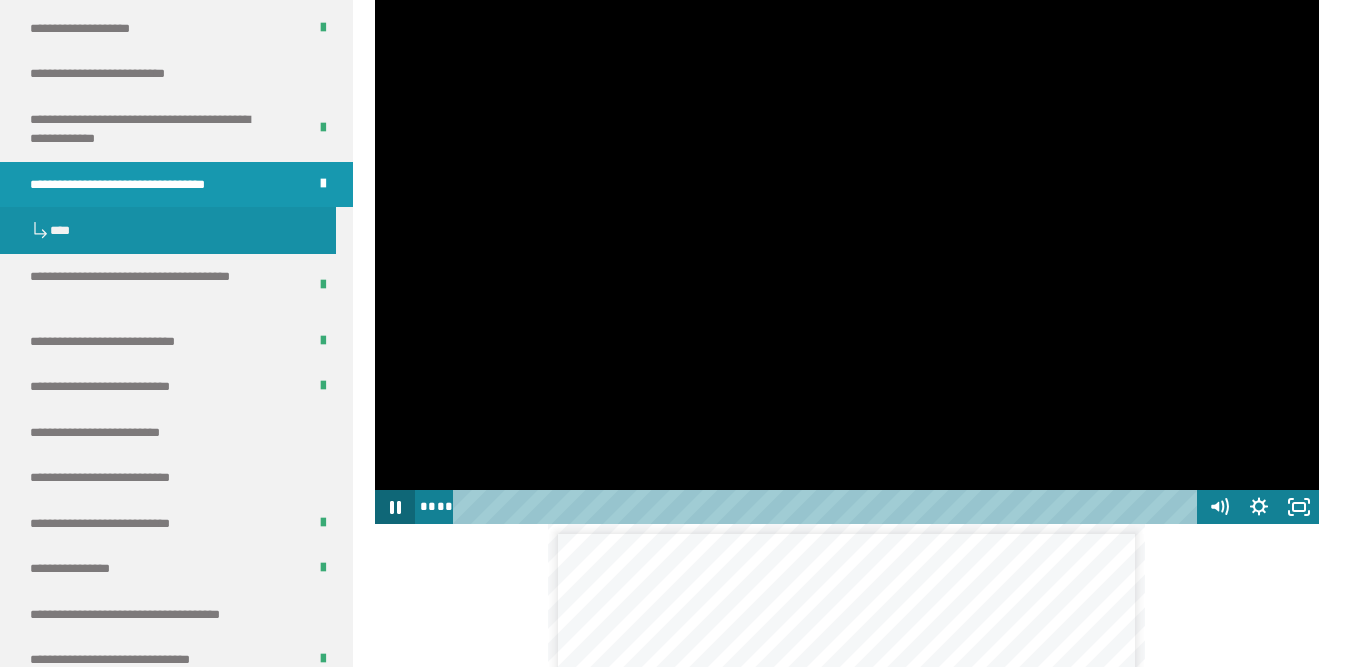 click 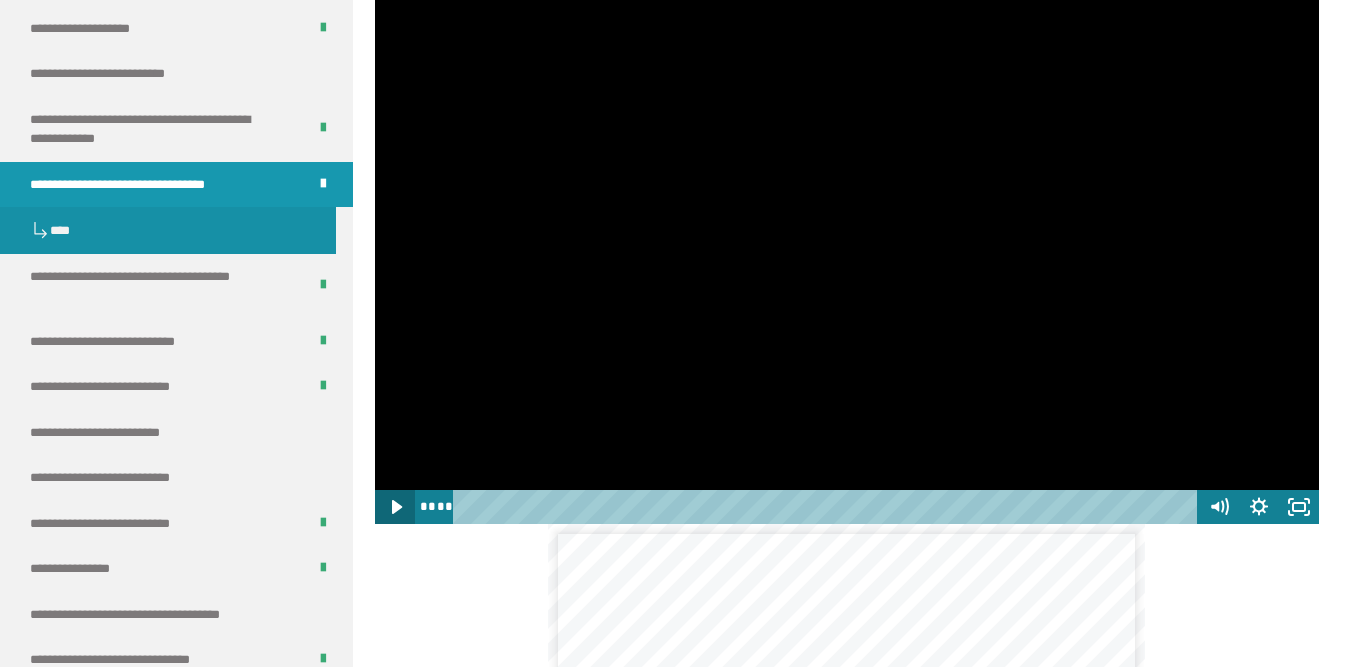 click 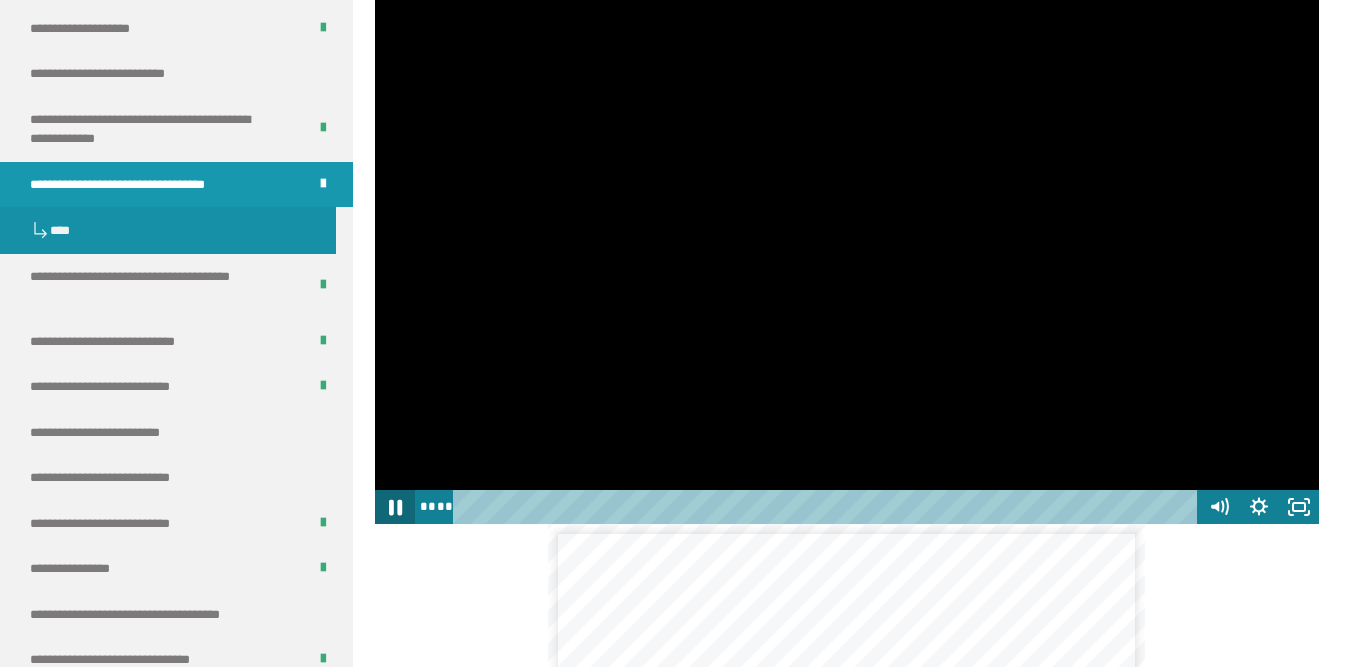 click 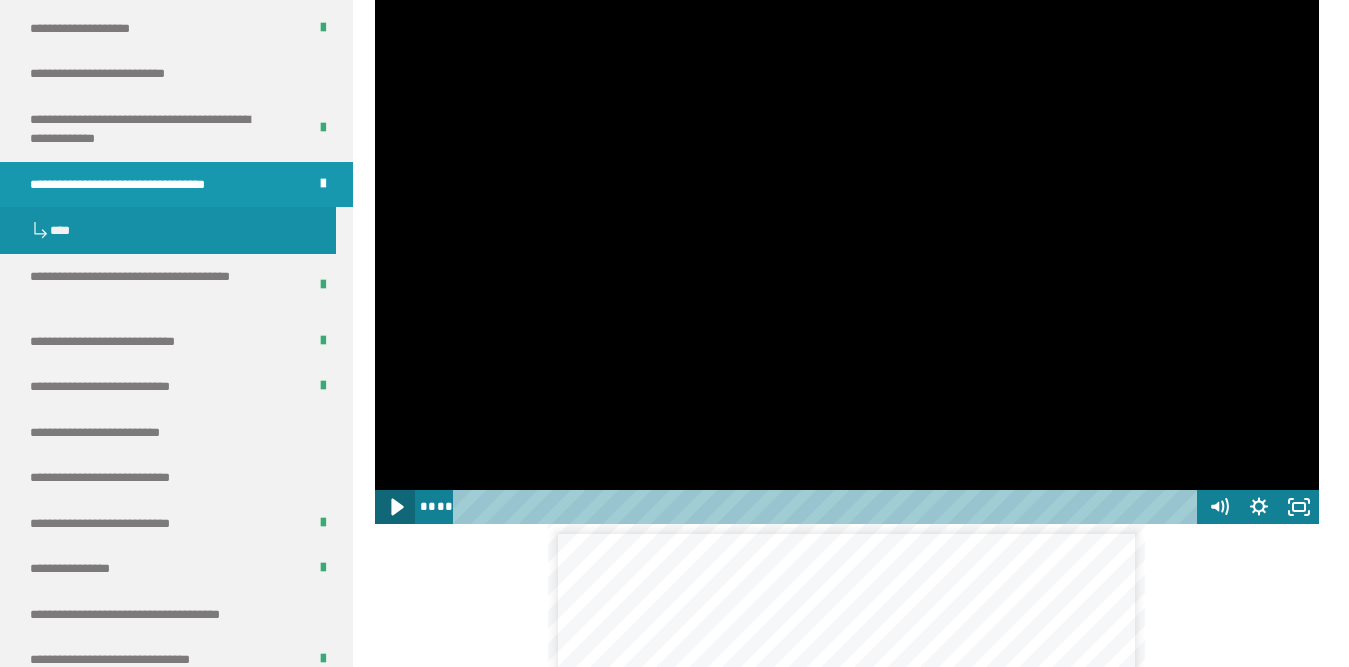 click 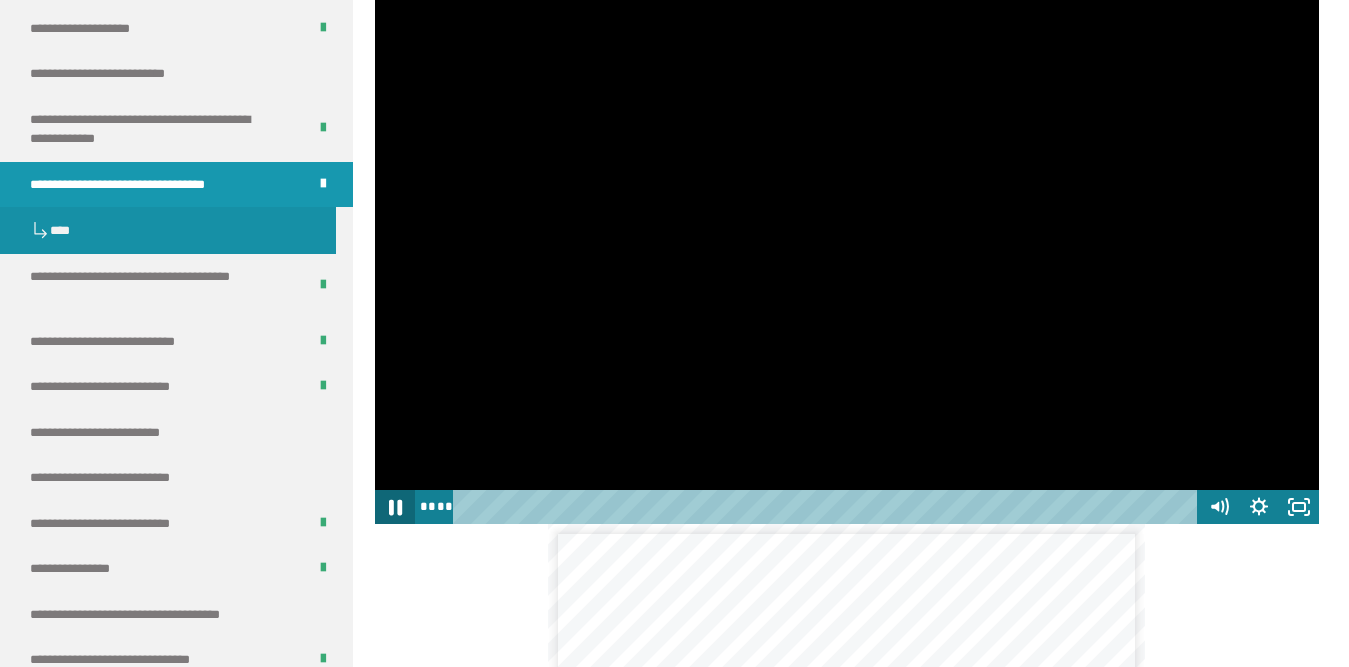 click 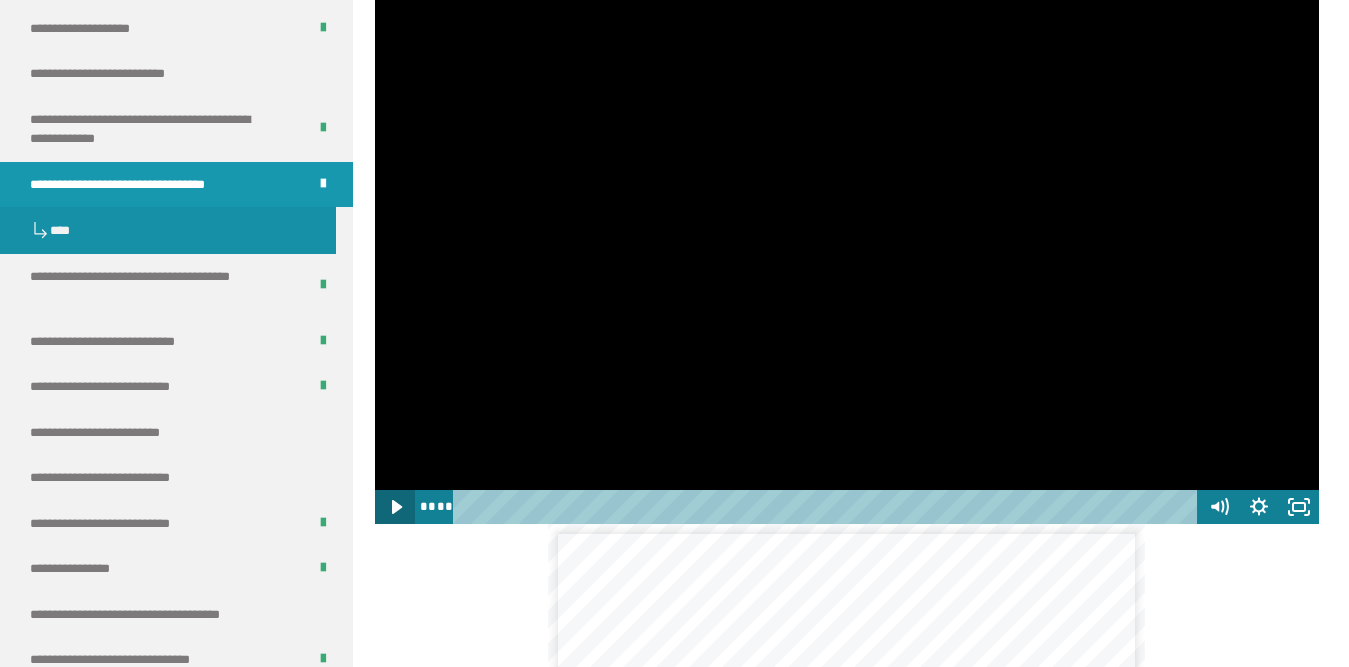 click 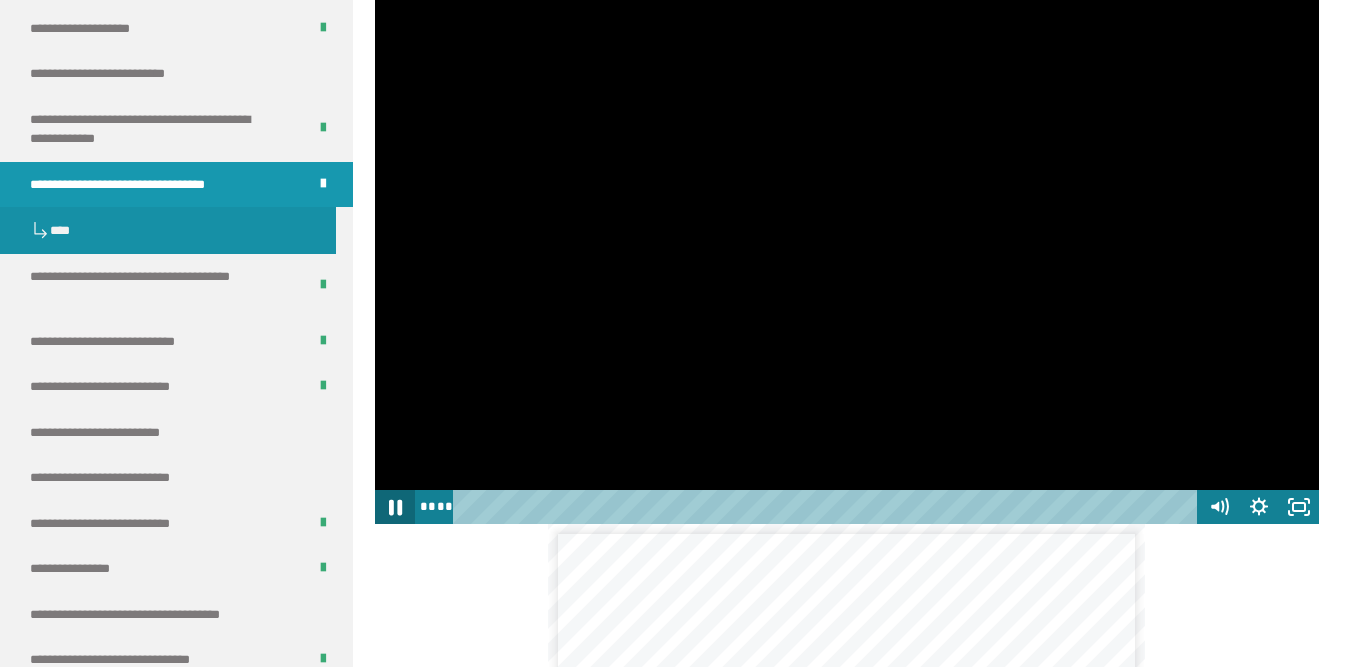 click 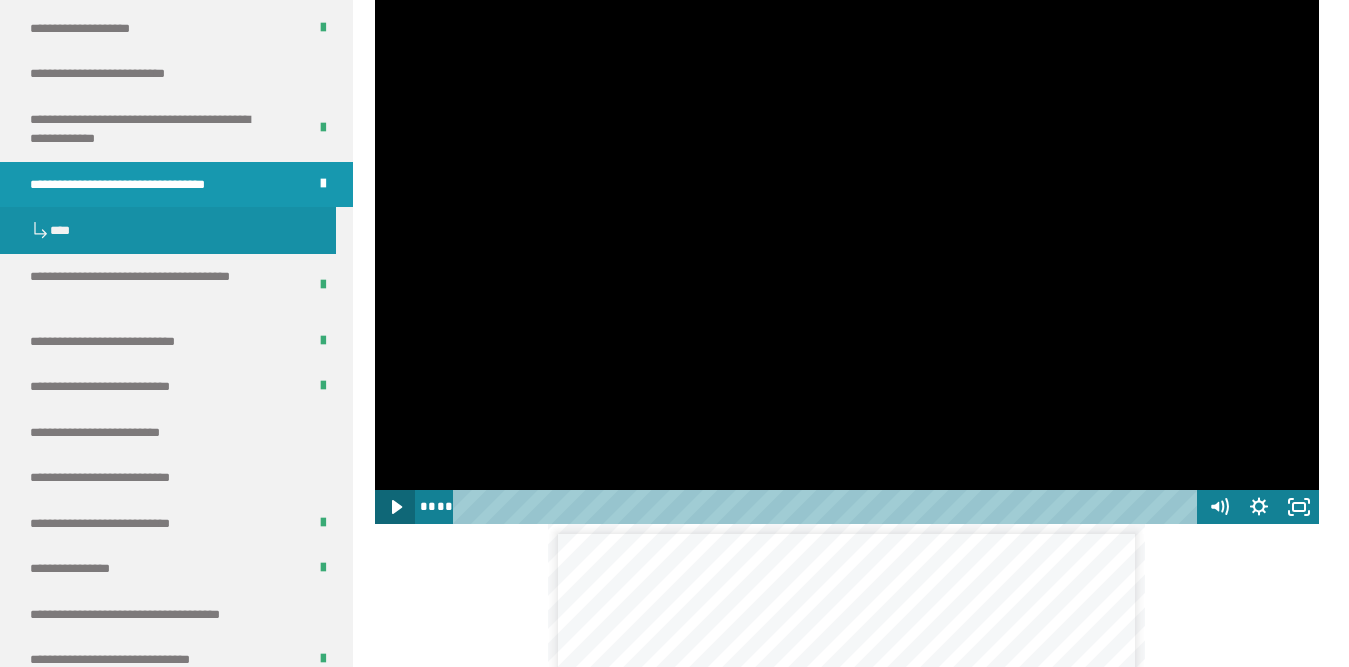 click 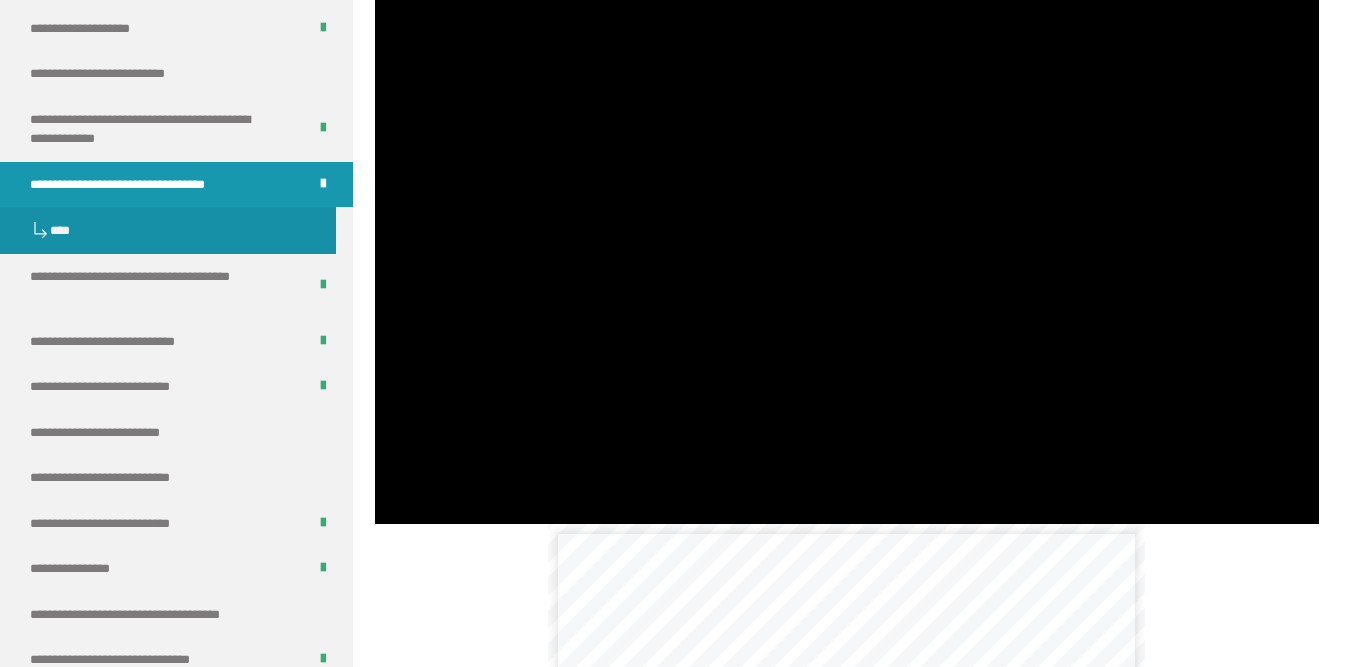 drag, startPoint x: 364, startPoint y: 579, endPoint x: 380, endPoint y: 584, distance: 16.763054 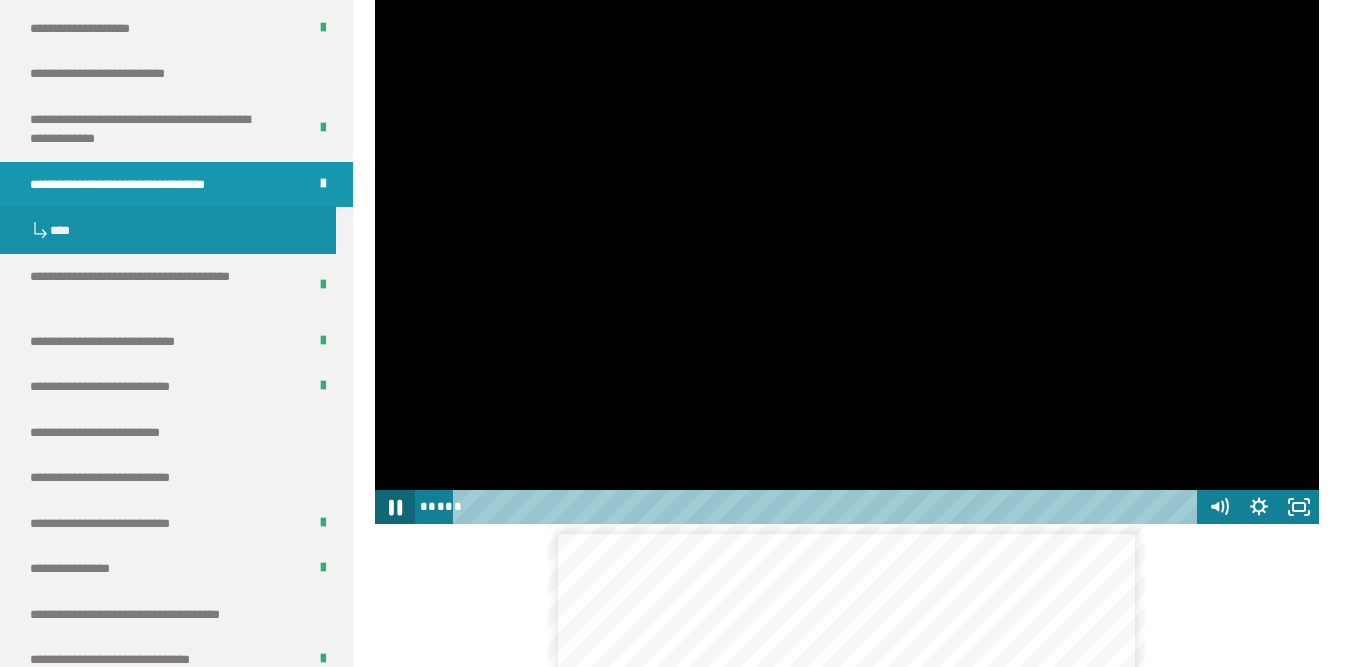 click 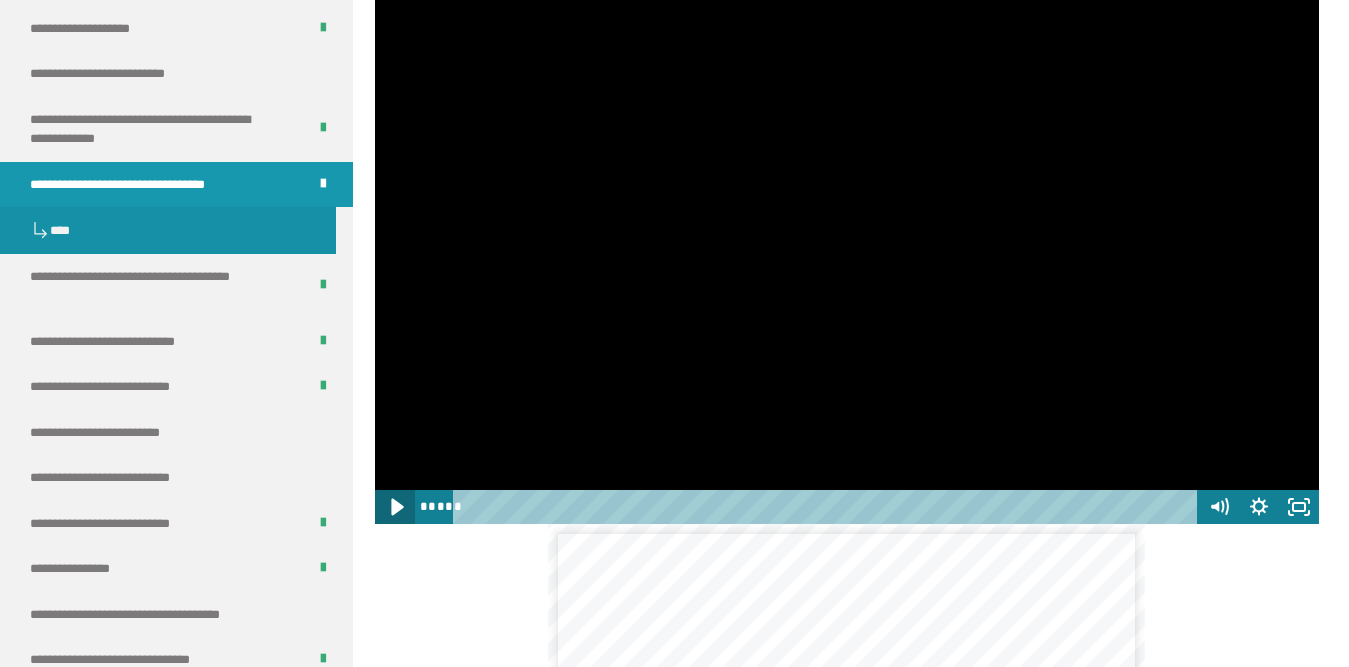 click 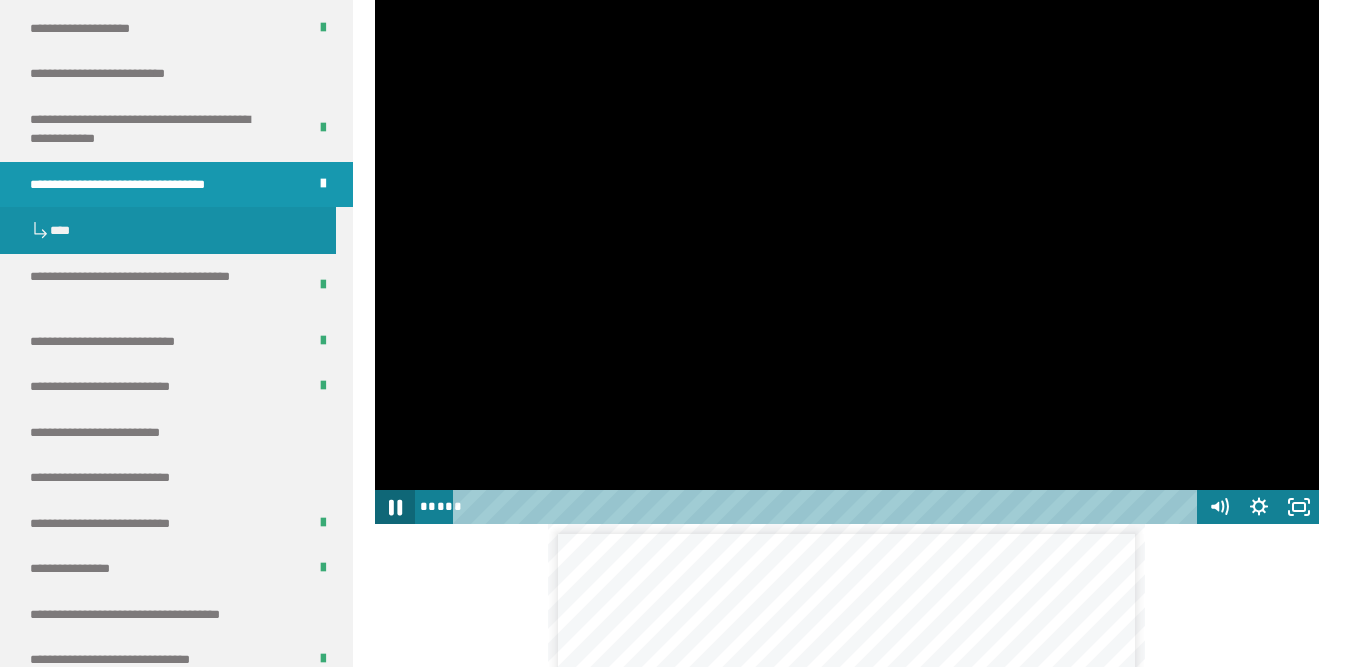 click 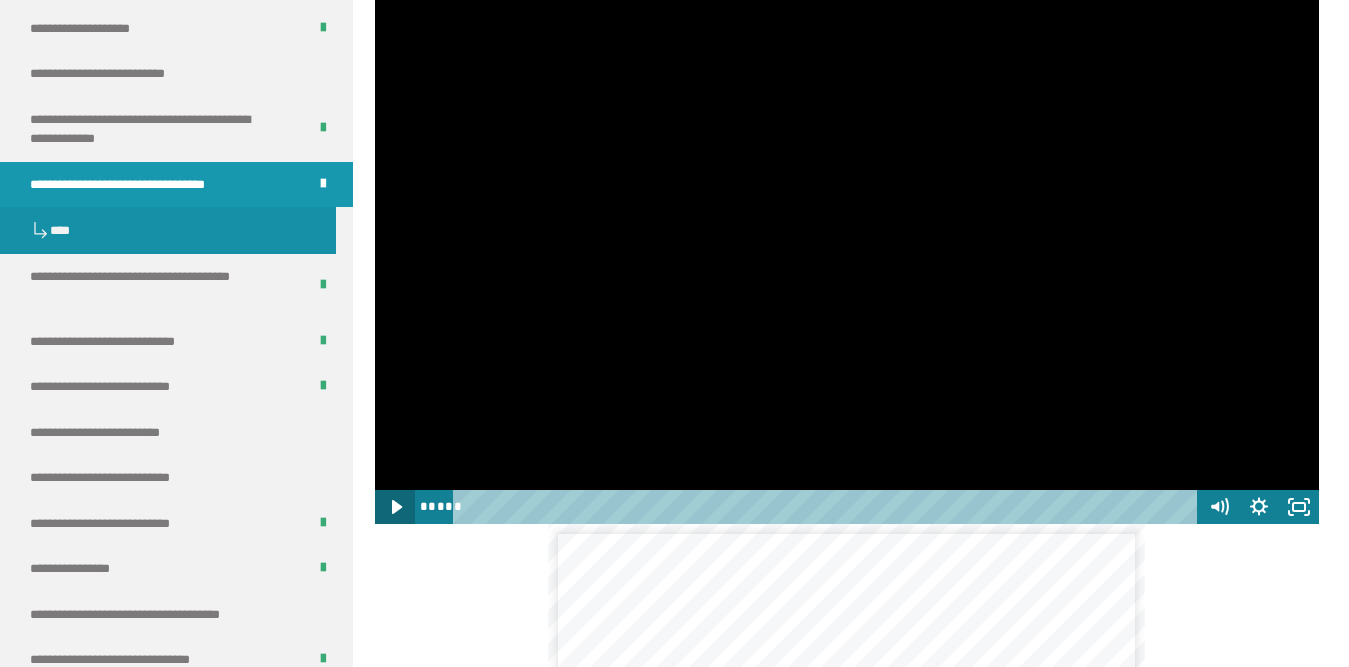 click 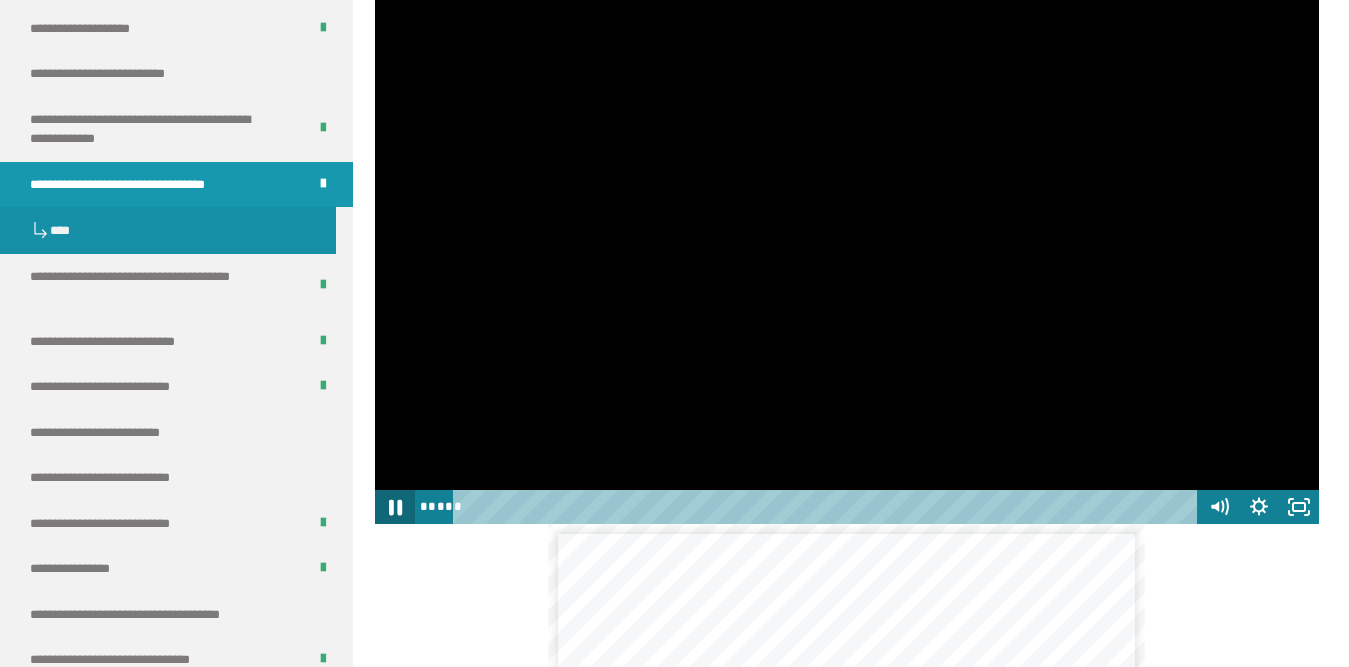 click 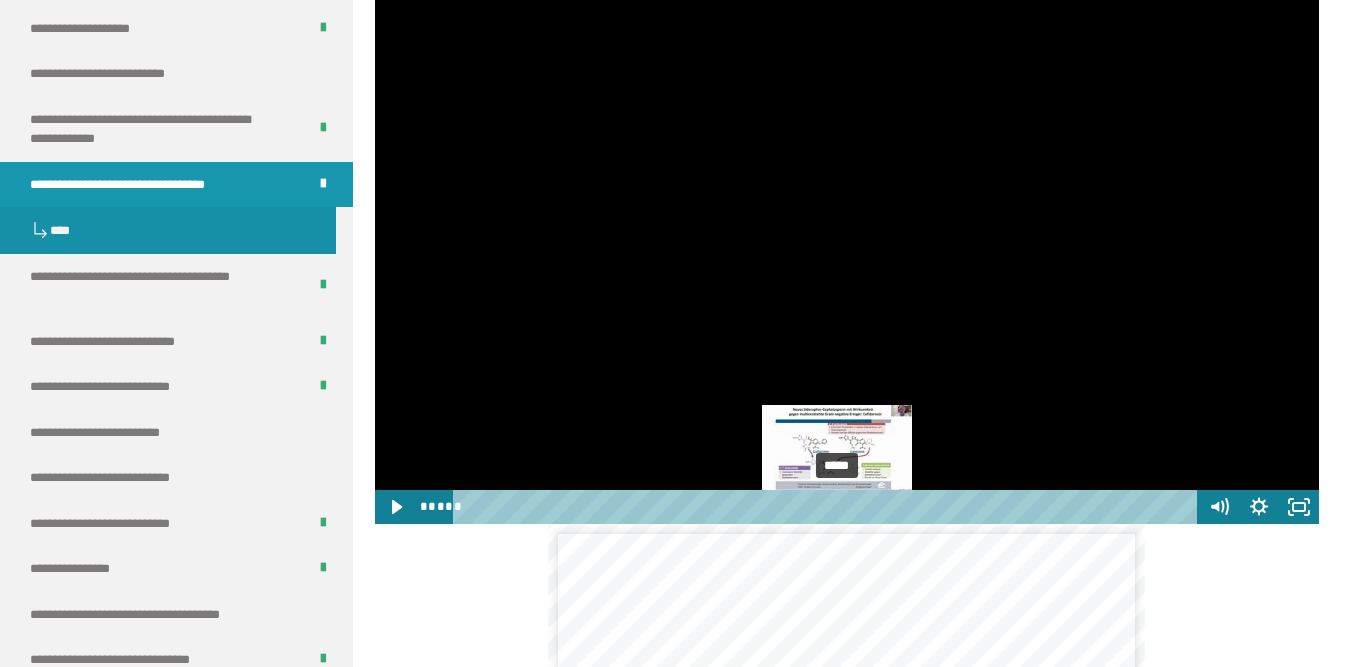 click on "*****" at bounding box center [828, 507] 